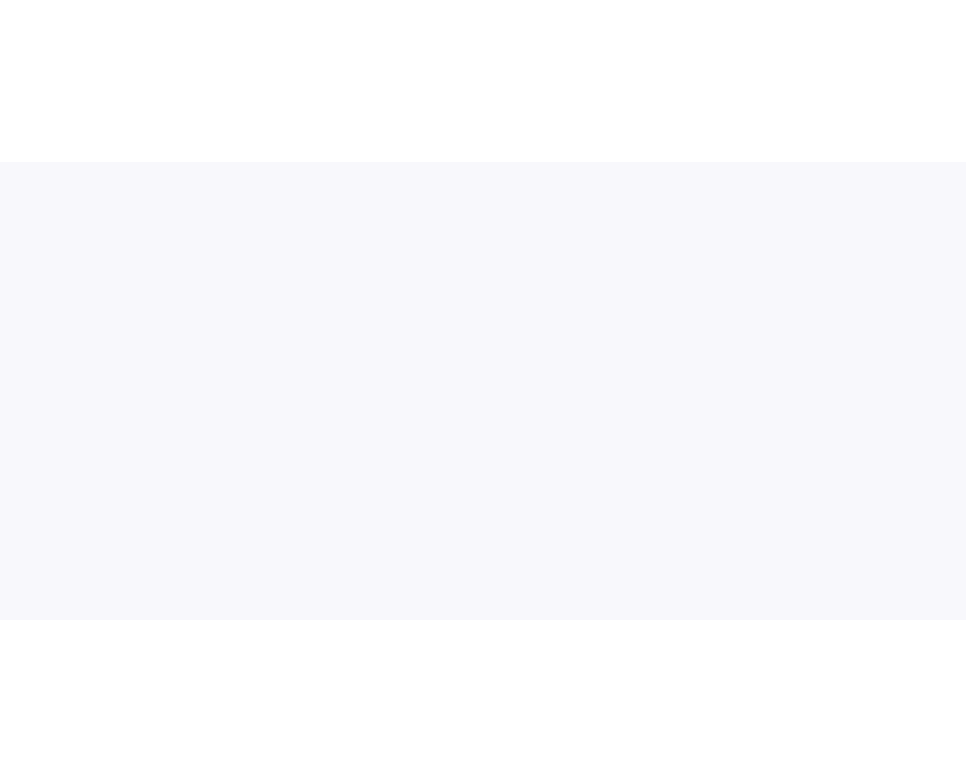 scroll, scrollTop: 0, scrollLeft: 0, axis: both 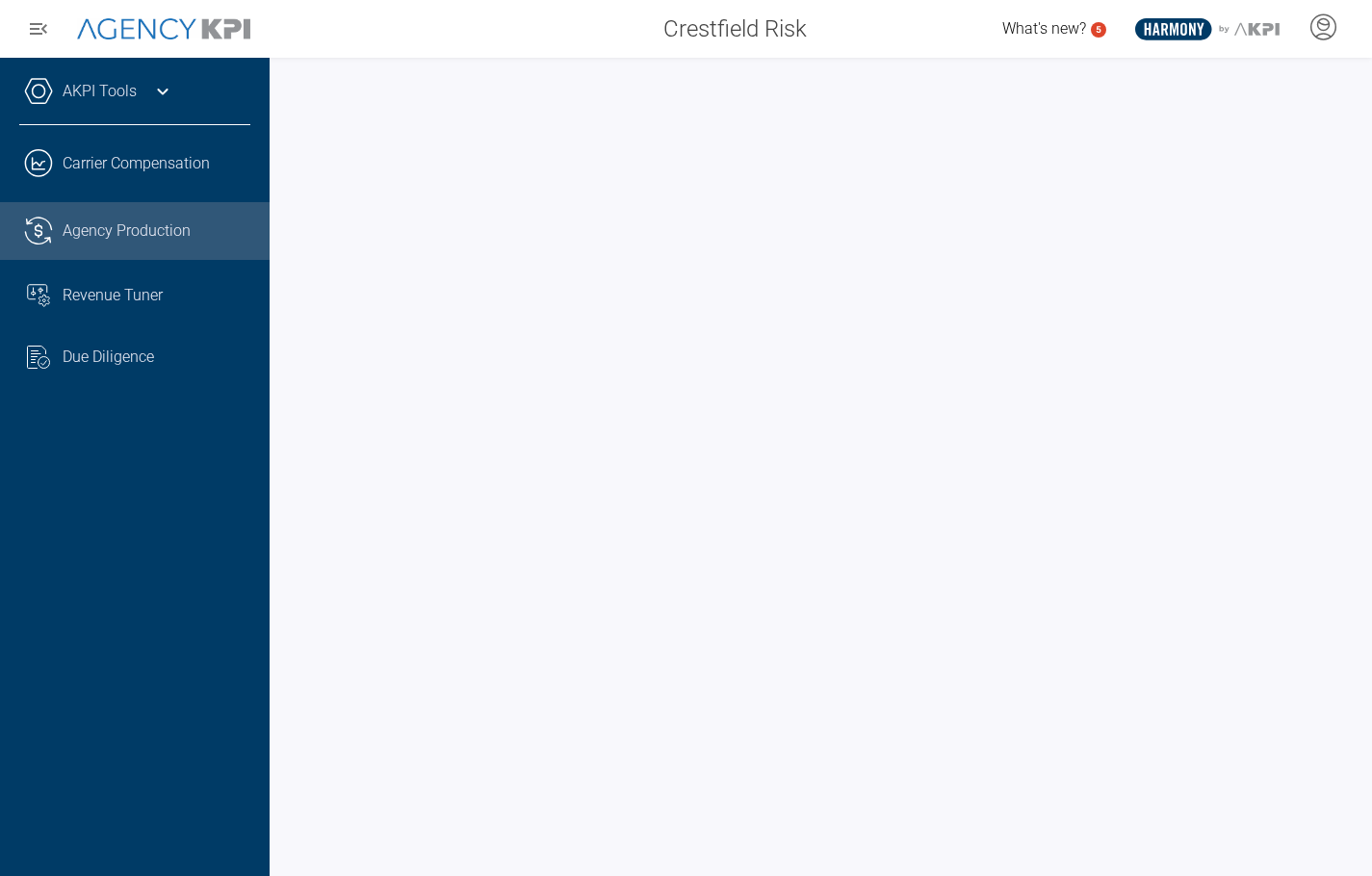 click on "Agency Production" at bounding box center [126, 231] 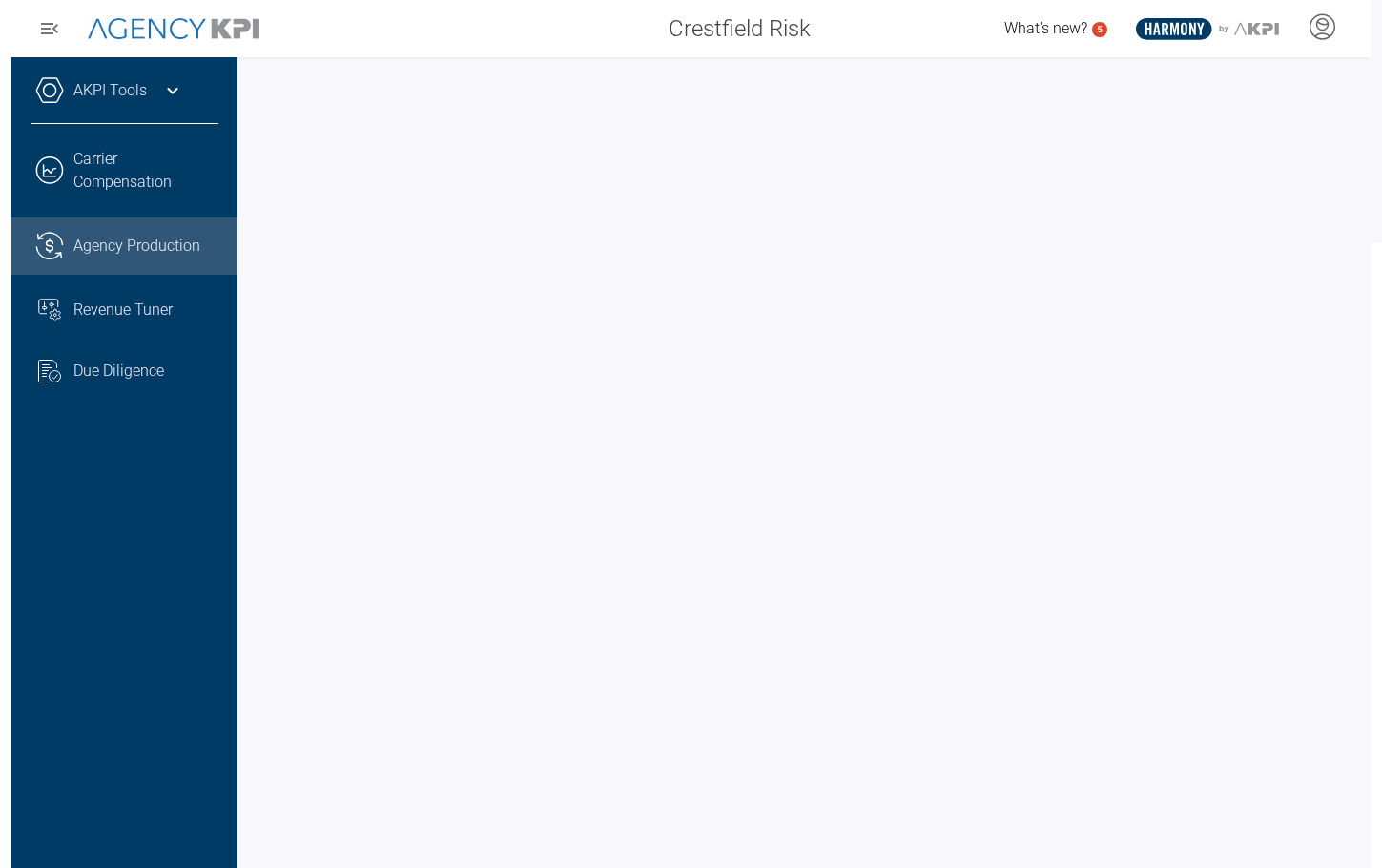 scroll, scrollTop: 0, scrollLeft: 91, axis: horizontal 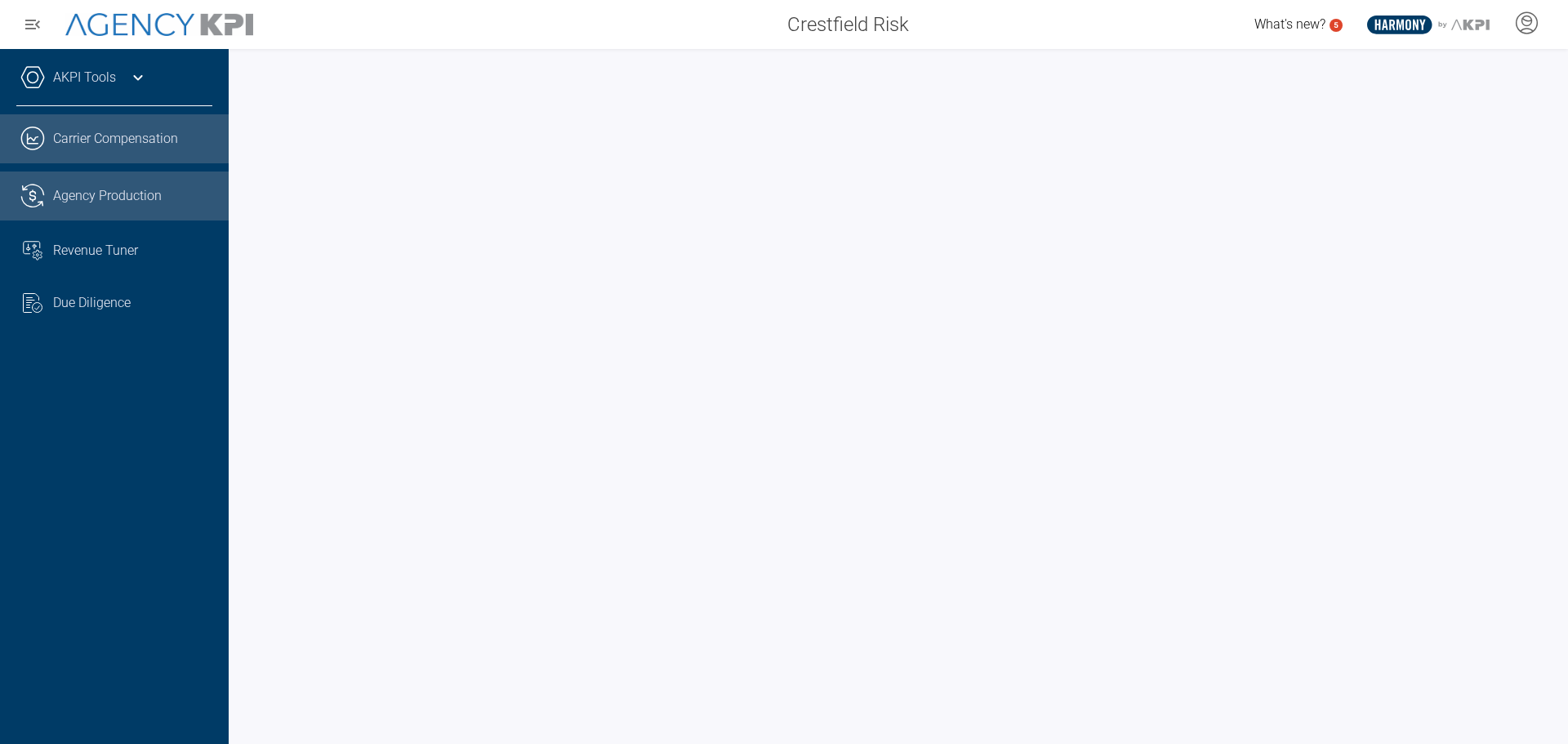 click on ".cls-1{fill:none;stroke:#221f20;stroke-linecap:round;stroke-linejoin:round;stroke-width:10px;} Carrier Compensation" at bounding box center [114, 139] 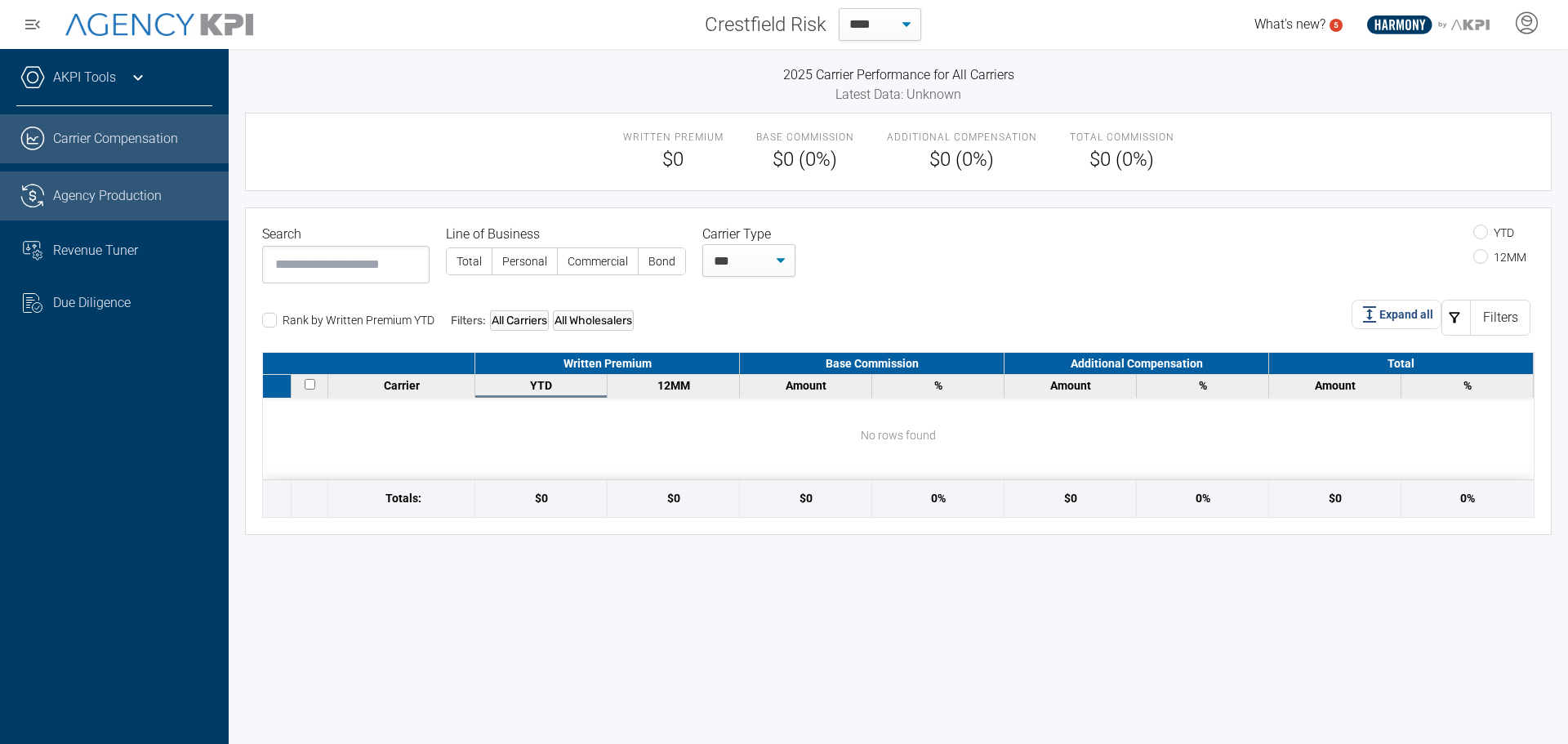 click on "Agency Production" at bounding box center (132, 196) 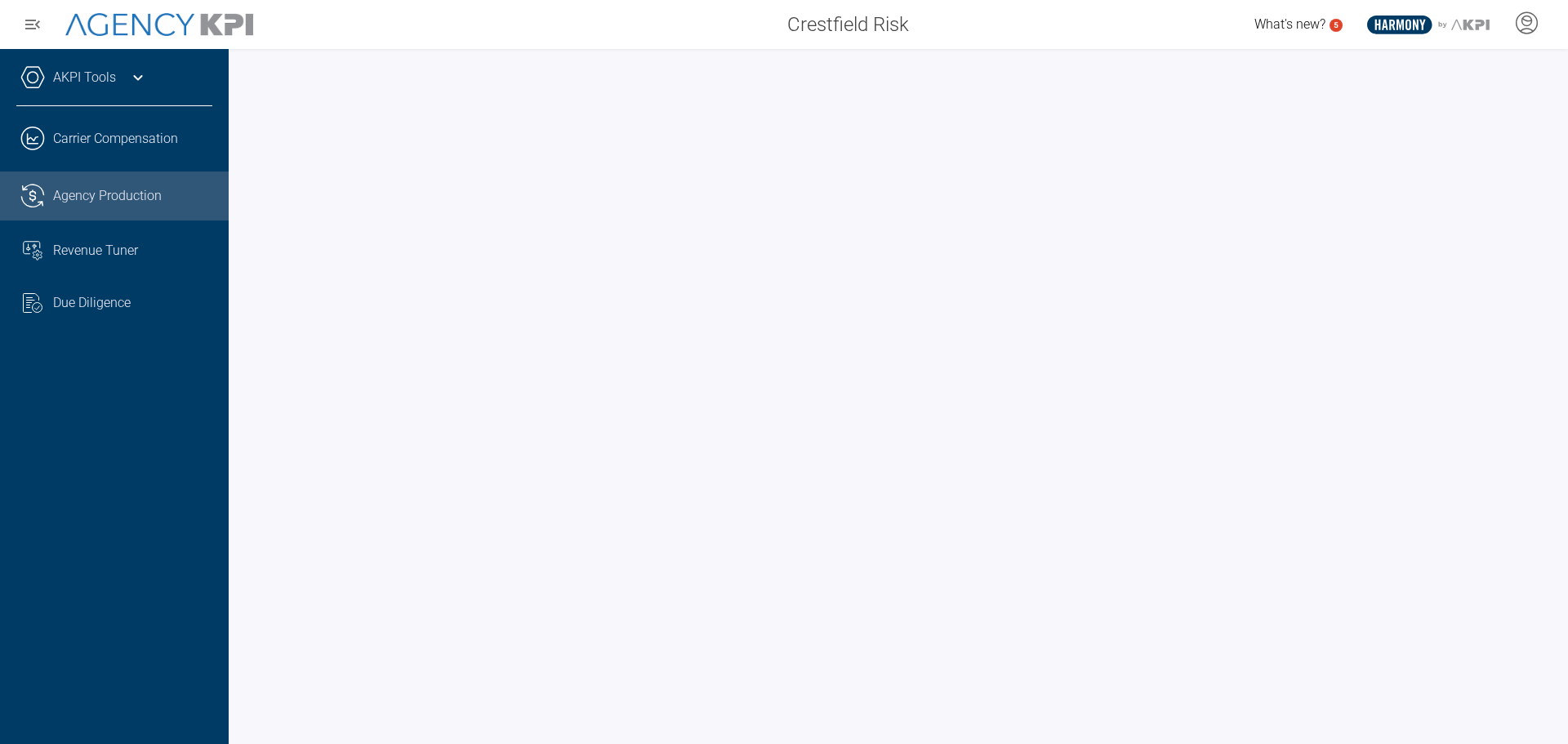 click on "Agency Production" at bounding box center [107, 196] 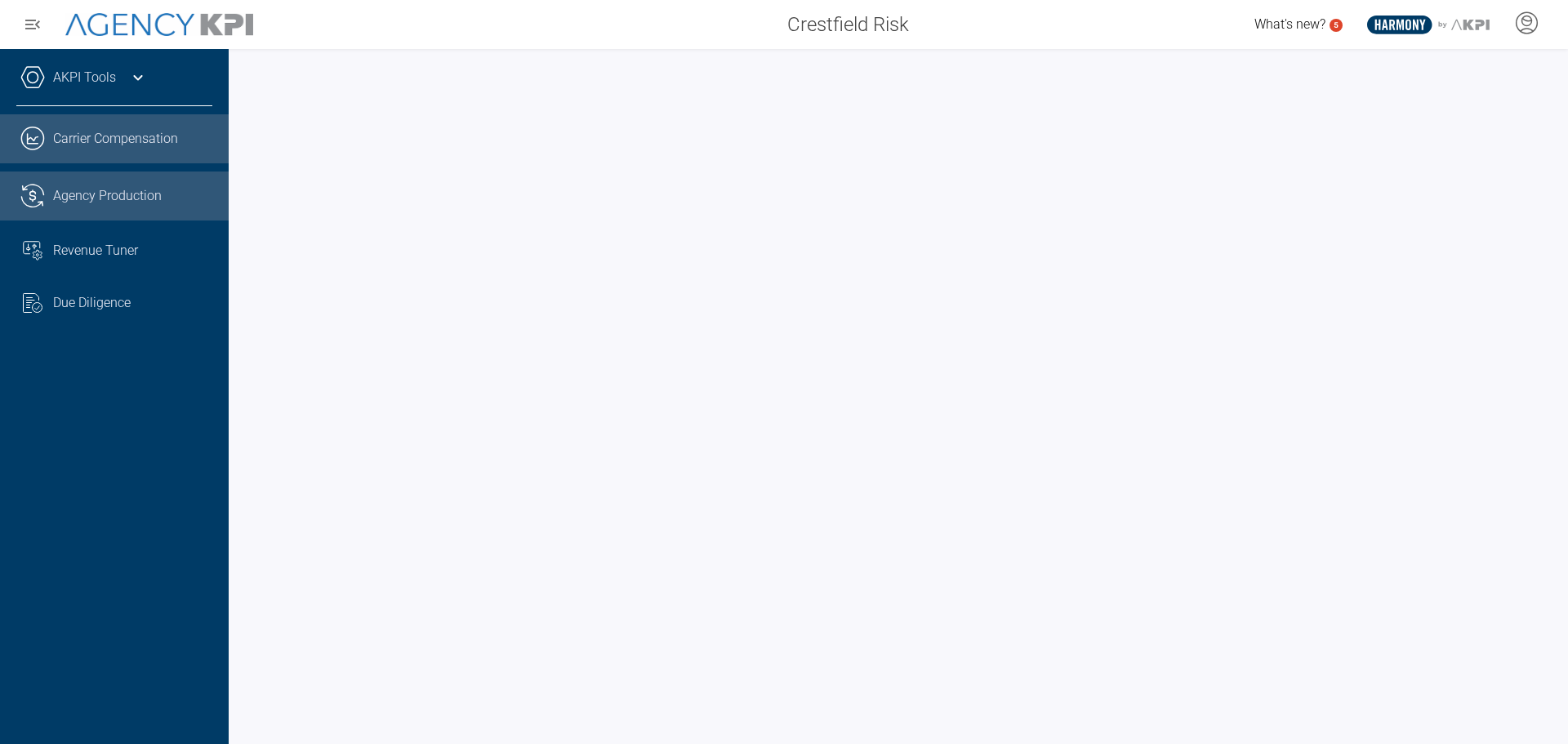 click on ".cls-1{fill:none;stroke:#221f20;stroke-linecap:round;stroke-linejoin:round;stroke-width:10px;} Carrier Compensation" at bounding box center (114, 139) 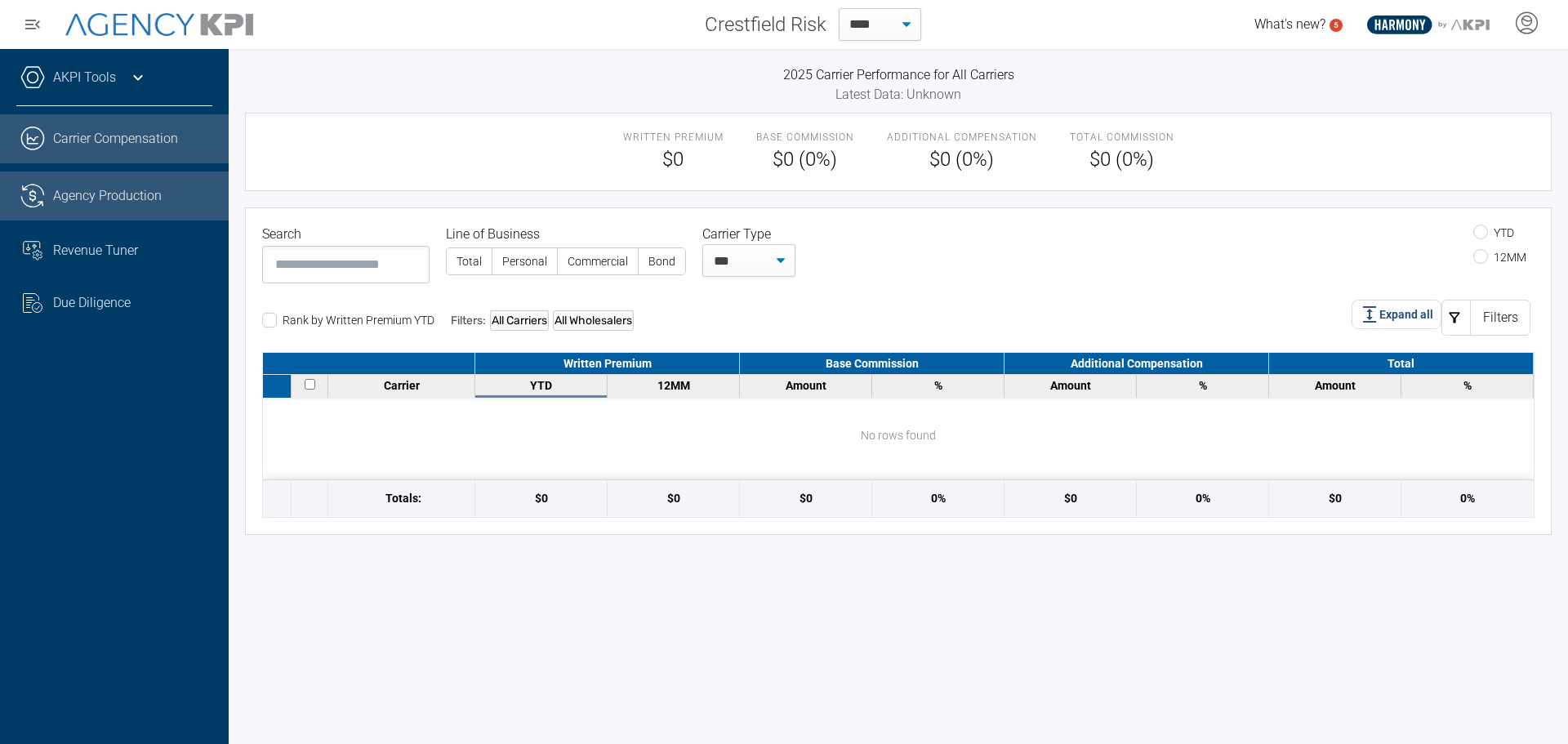 click on ".cls-1{fill:none;stroke:#221f20;stroke-linecap:round;stroke-linejoin:round;stroke-width:10px;} Agency Production" at bounding box center (114, 196) 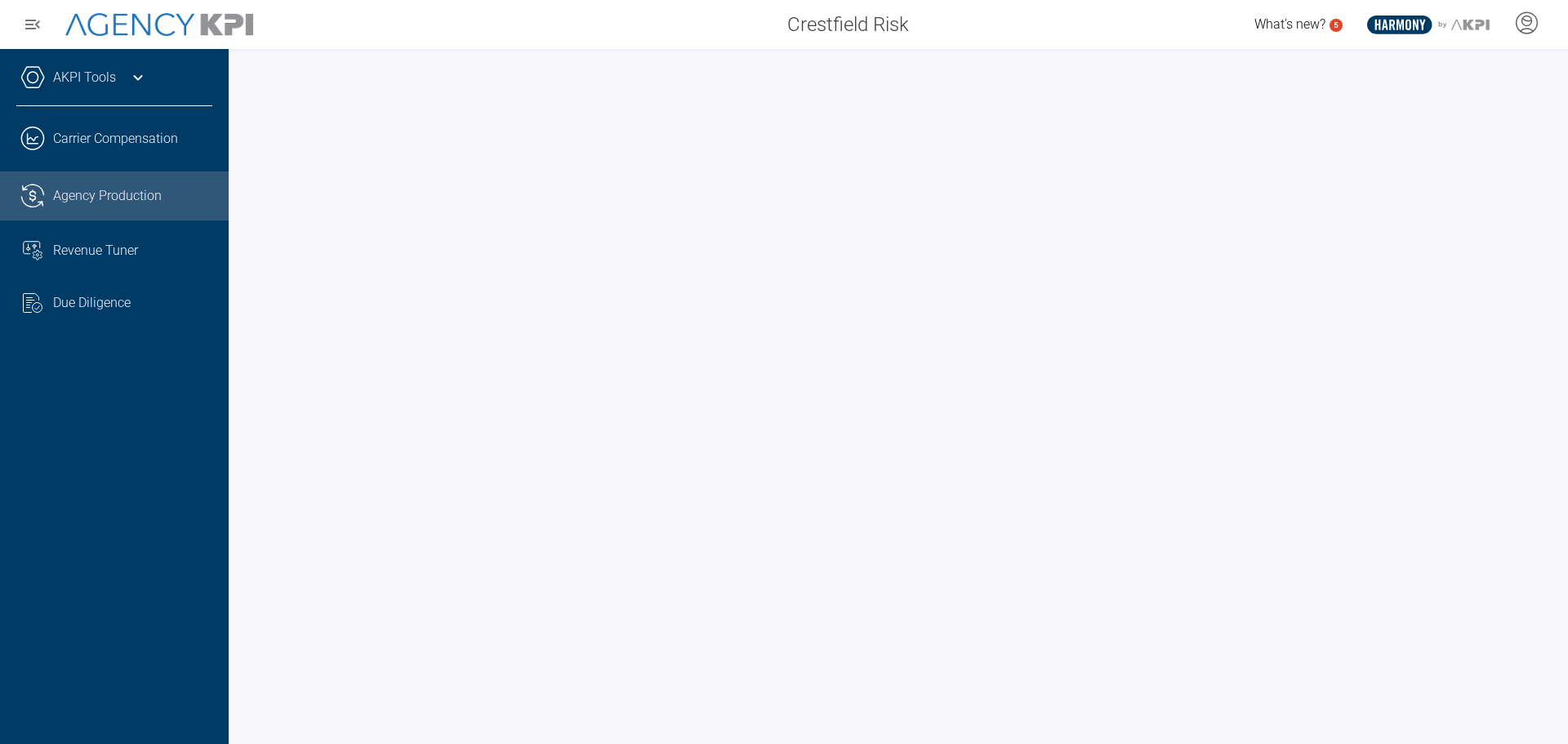 click on "AKPI Tools" at bounding box center [114, 86] 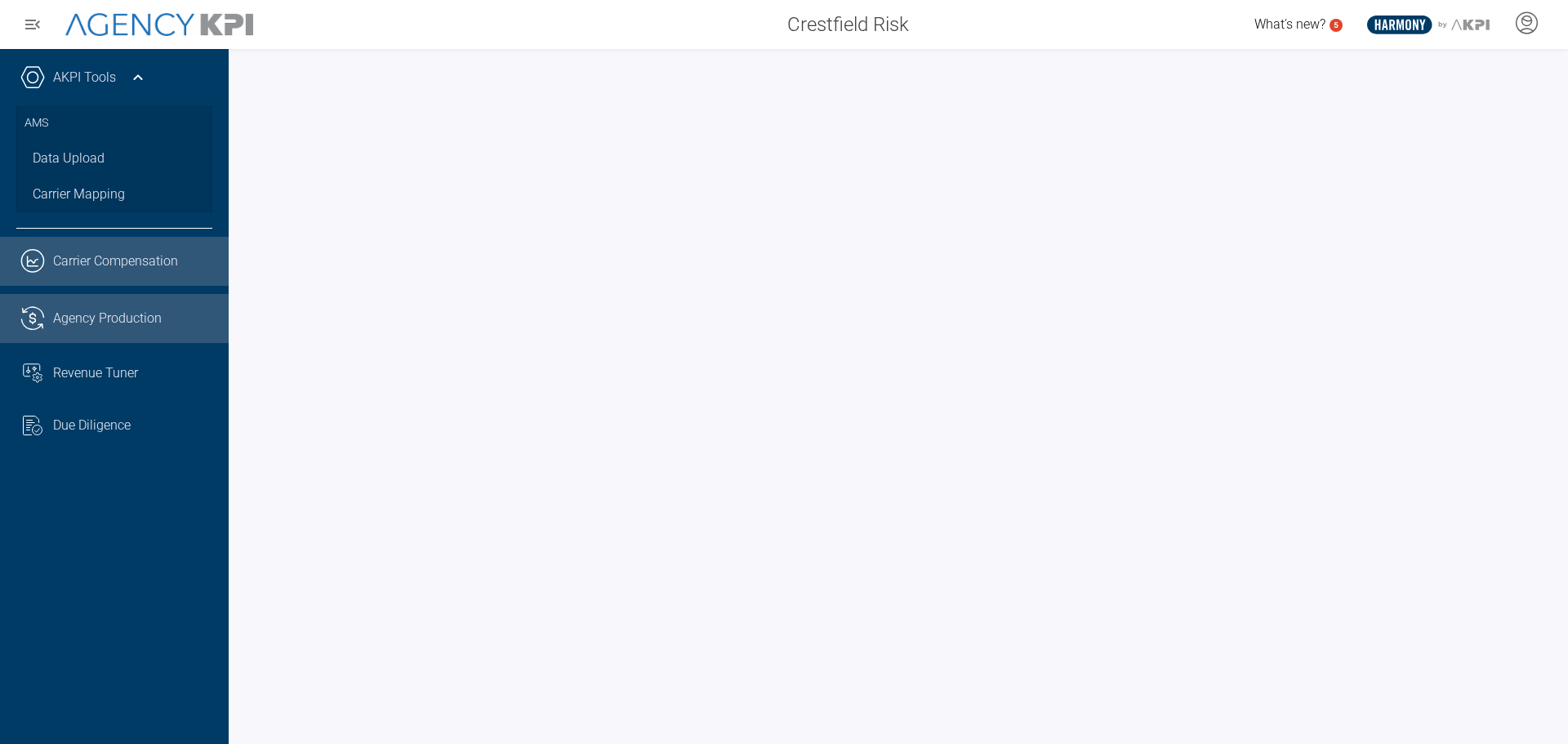 click on ".cls-1{fill:none;stroke:#221f20;stroke-linecap:round;stroke-linejoin:round;stroke-width:10px;} Carrier Compensation" at bounding box center [114, 261] 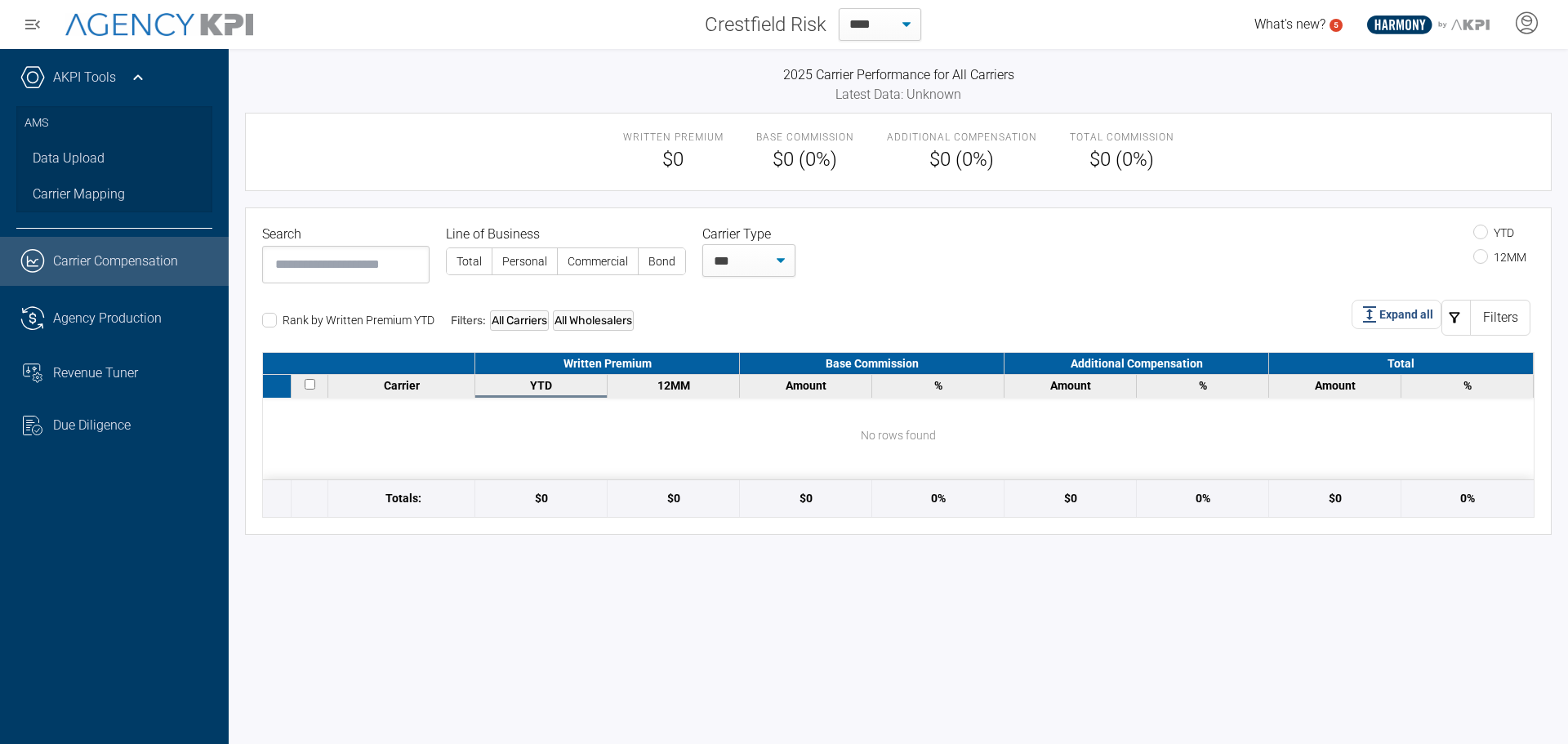 click 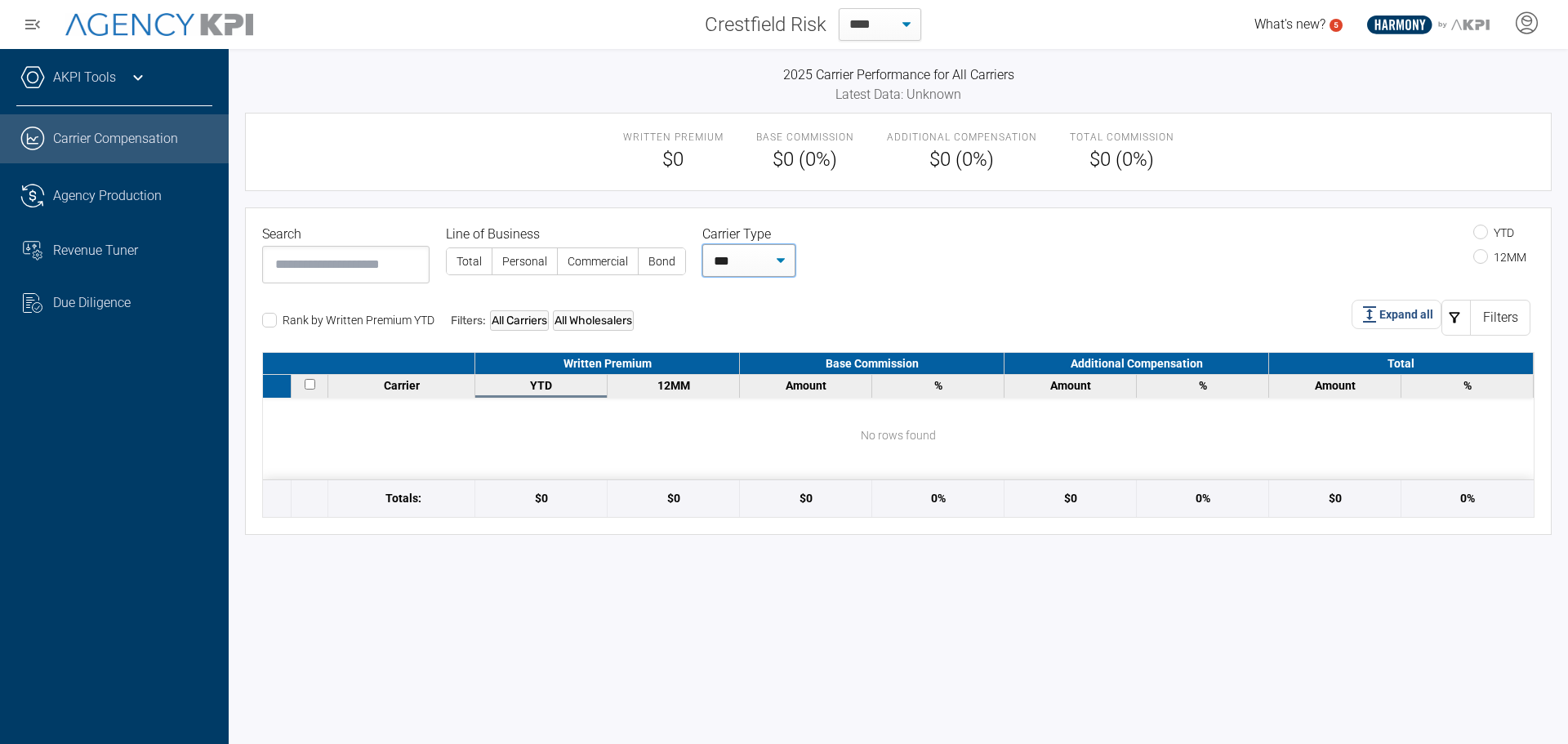 click on "*** **** ********" at bounding box center (749, 261) 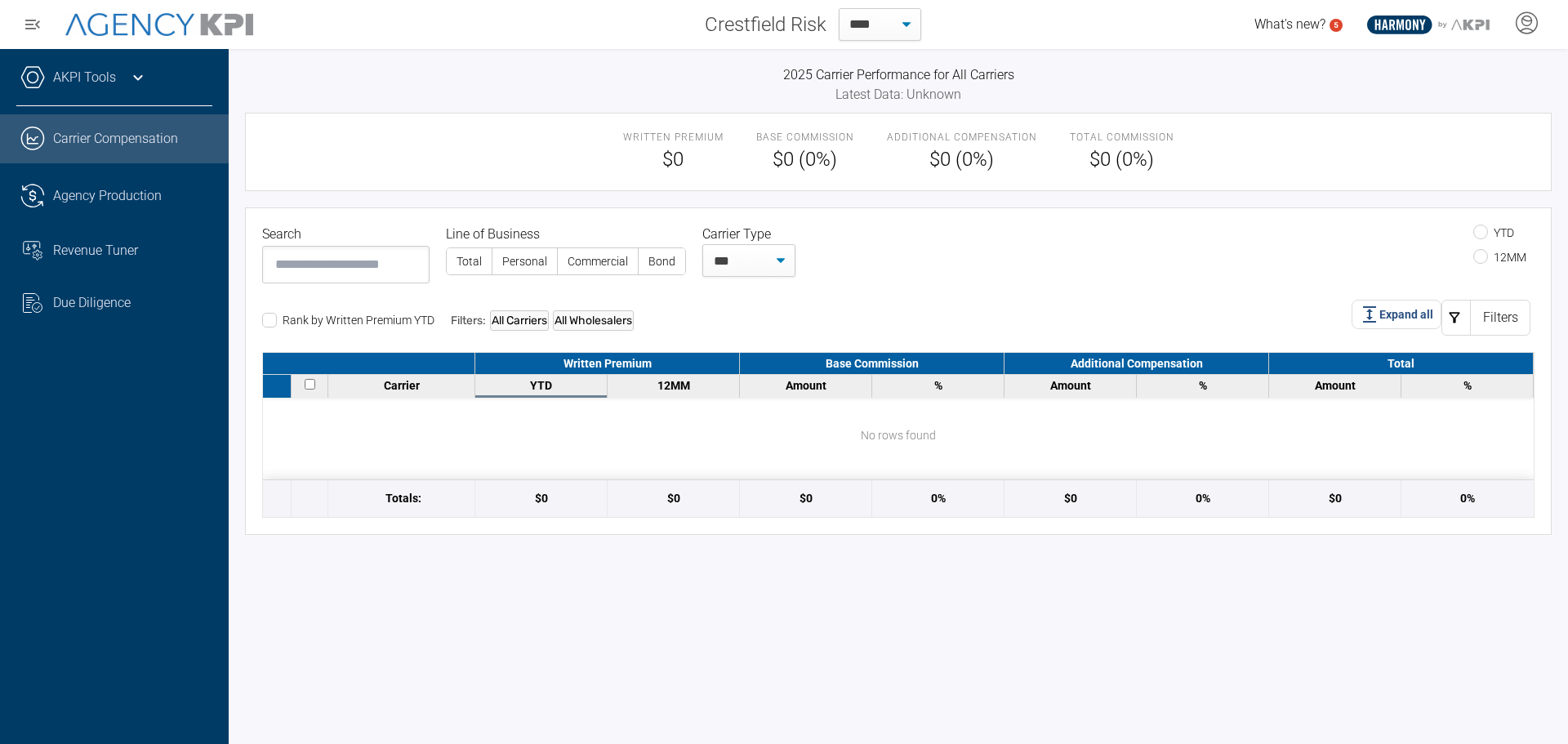 click on "Personal" at bounding box center (524, 261) 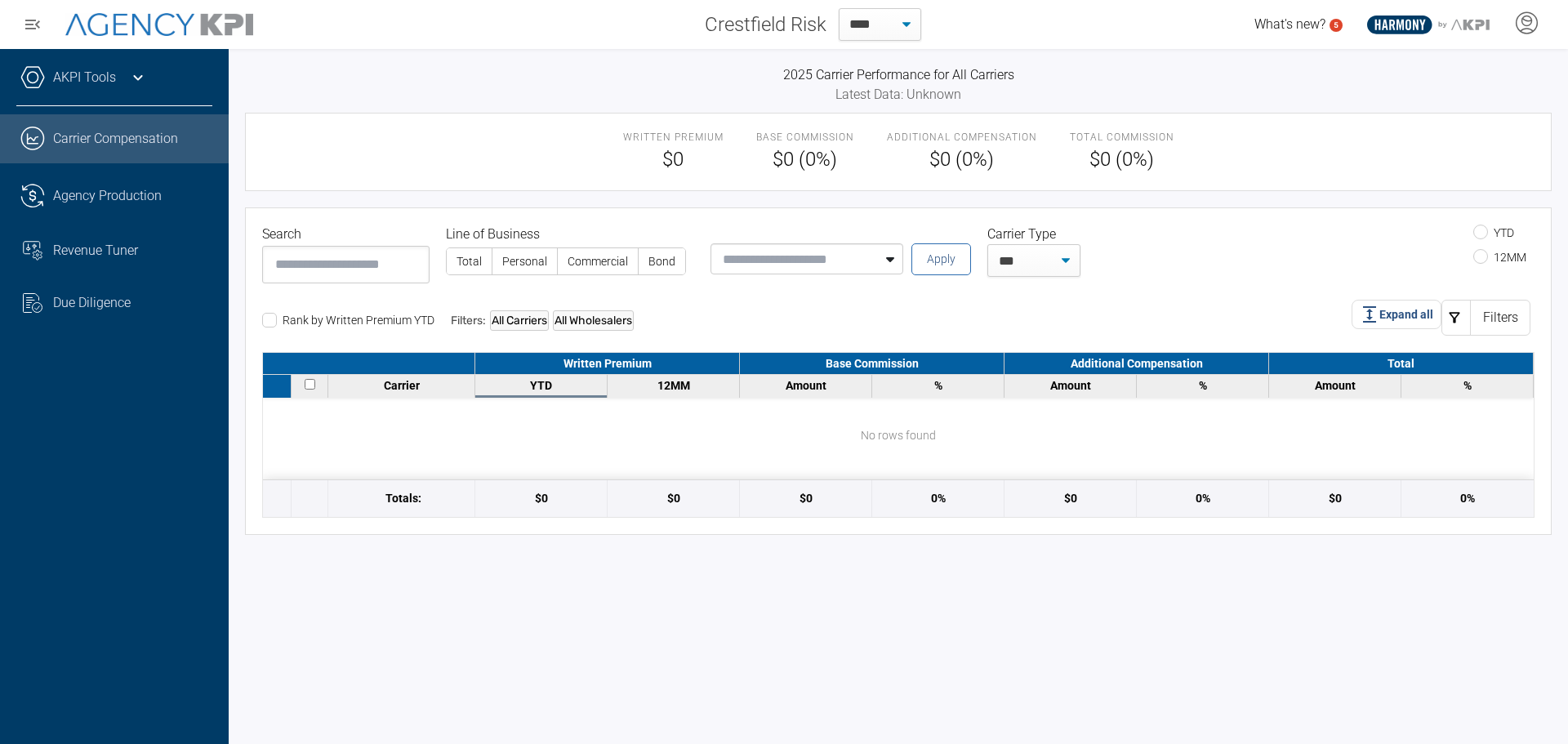 click on "Commercial" at bounding box center [598, 261] 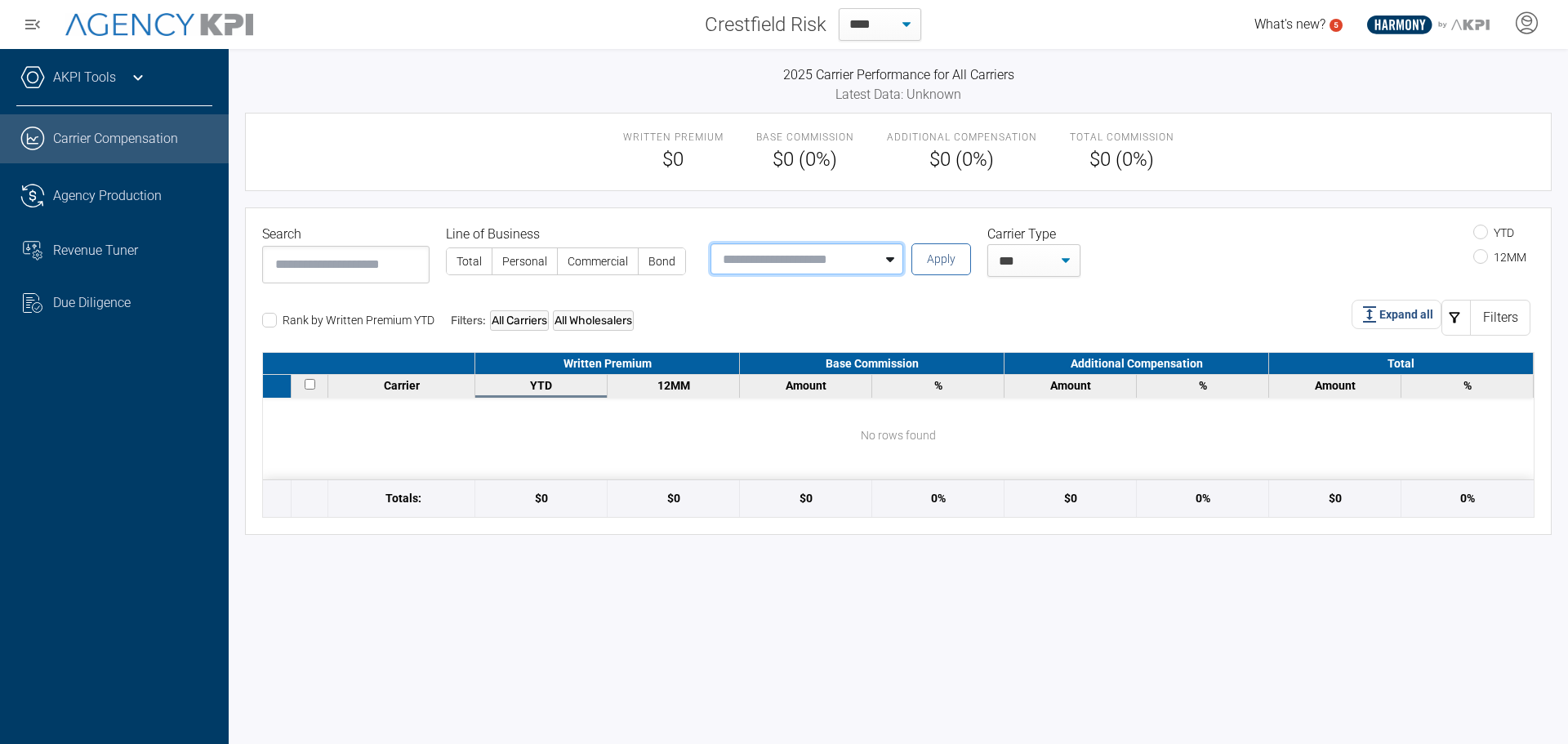 click at bounding box center [794, 259] 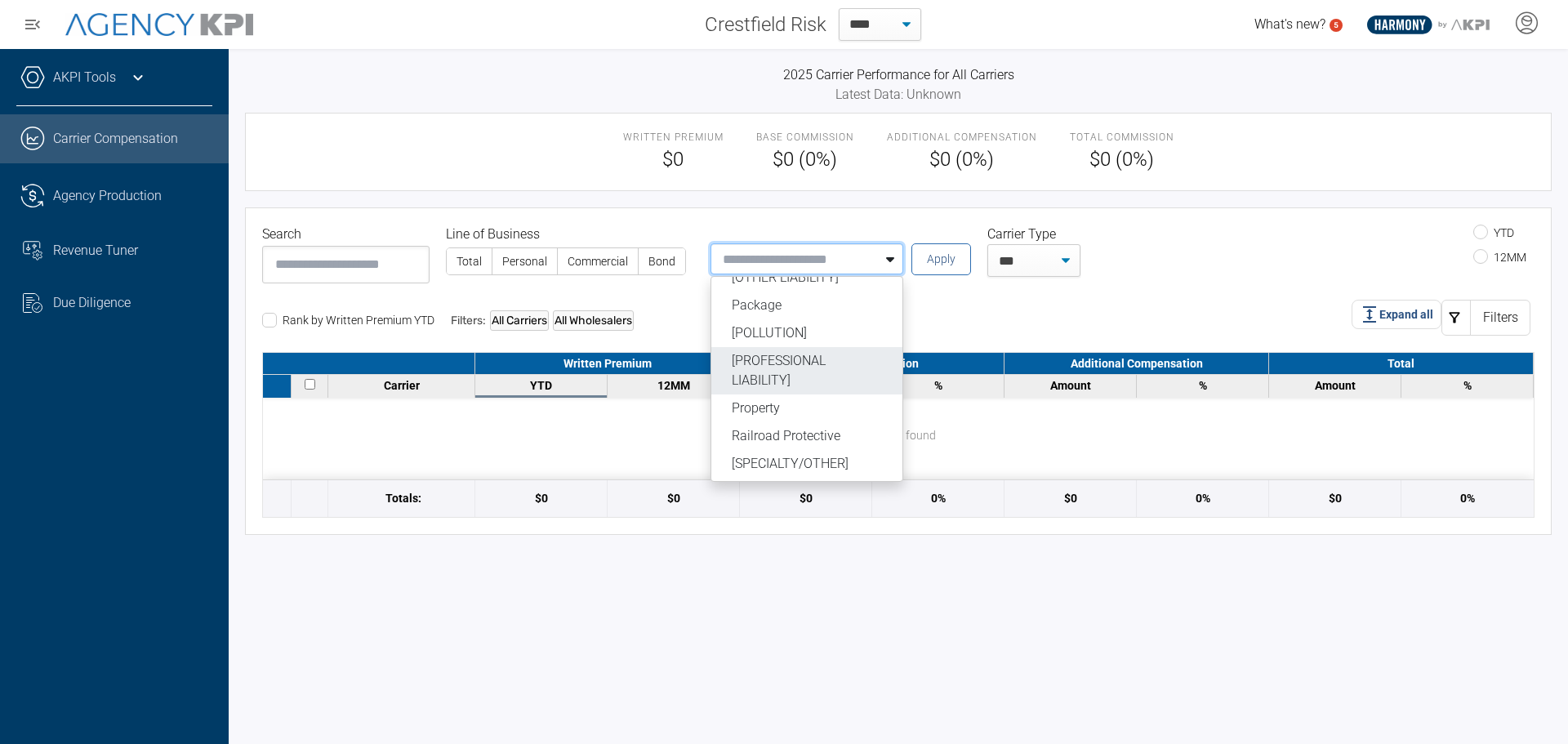 scroll, scrollTop: 515, scrollLeft: 0, axis: vertical 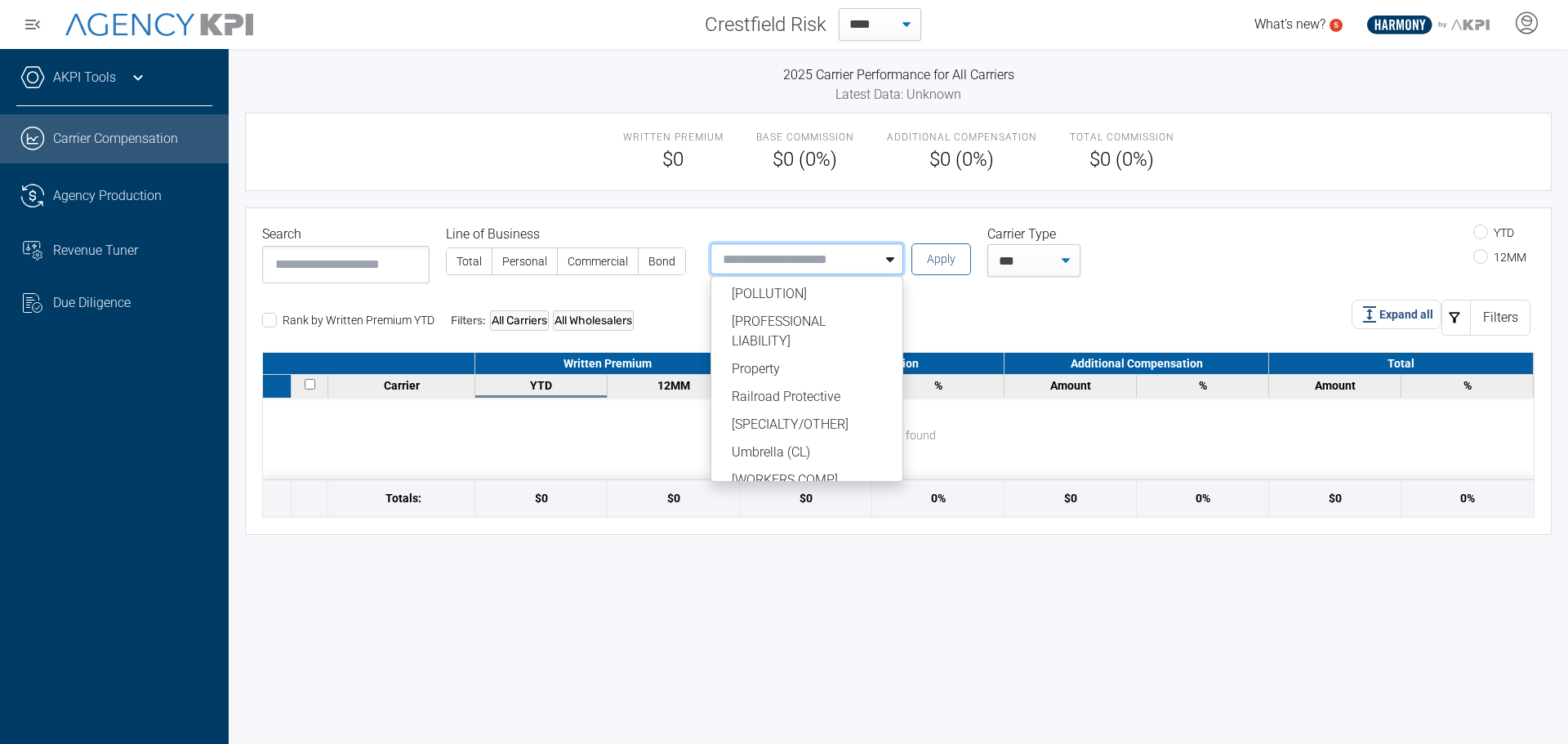 click on "Written Premium $0 Base Commission $0 (0%) Additional Compensation $0 (0%) Total Commission $0 (0%)" at bounding box center [898, 152] 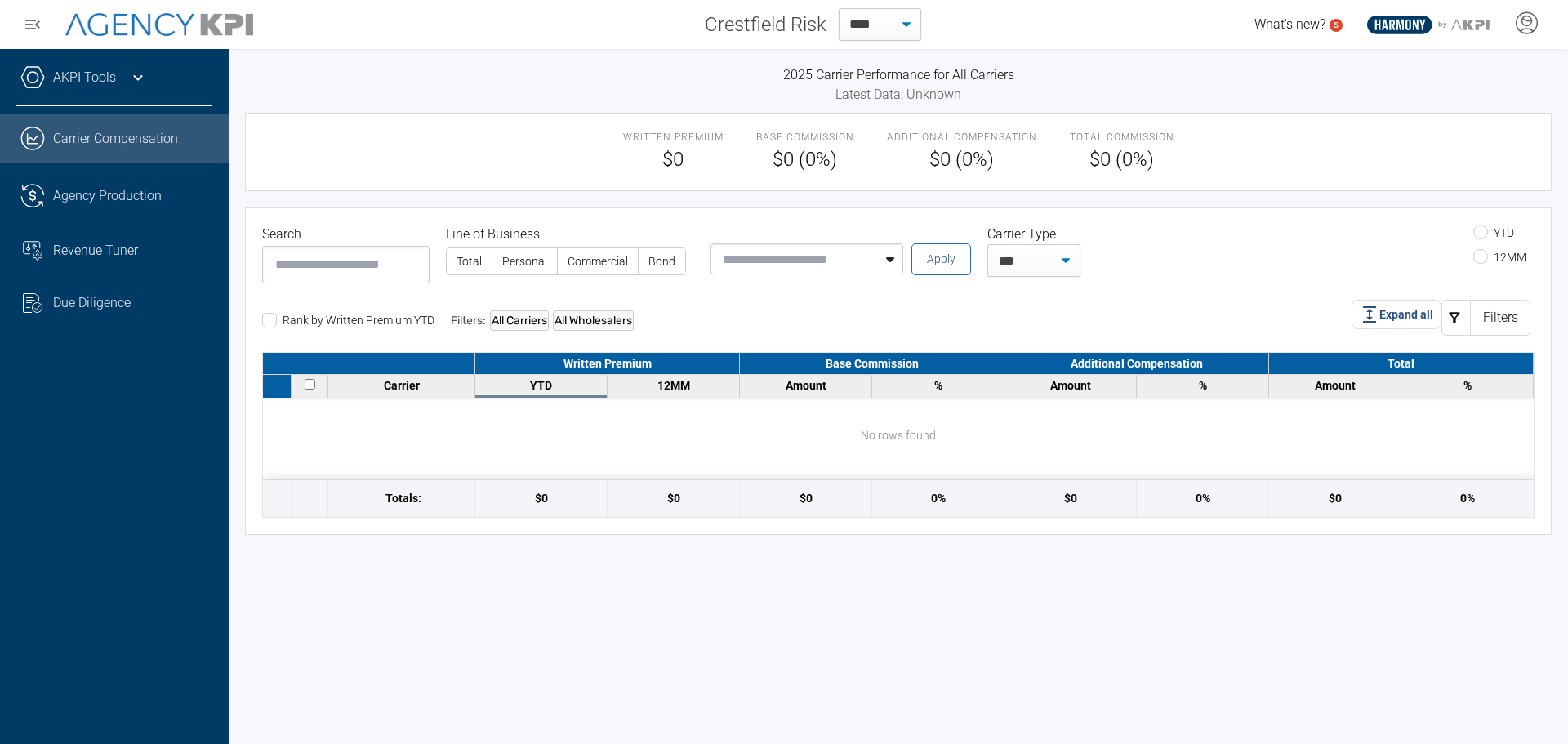 click on "Personal" at bounding box center [524, 261] 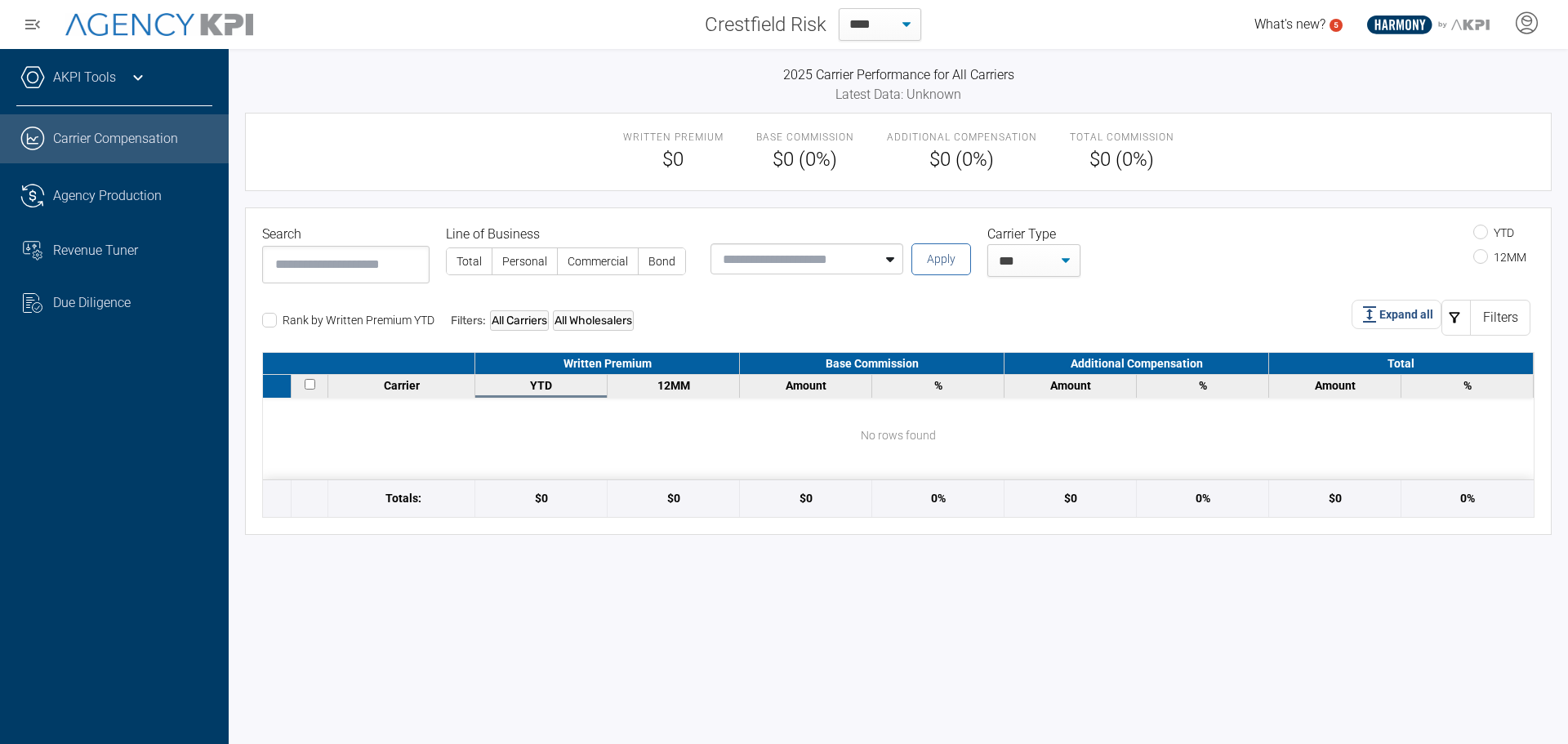 click at bounding box center [794, 259] 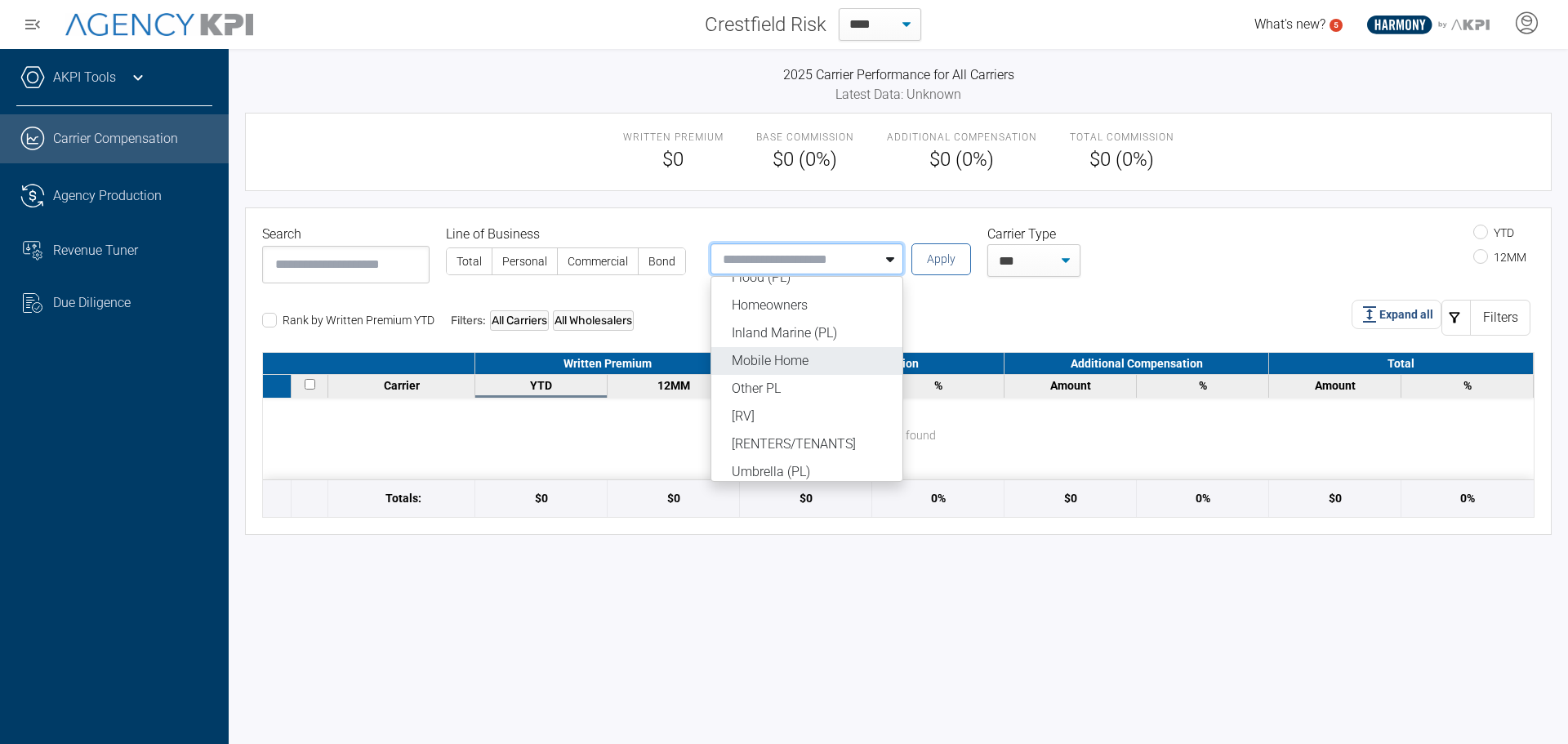 scroll, scrollTop: 170, scrollLeft: 0, axis: vertical 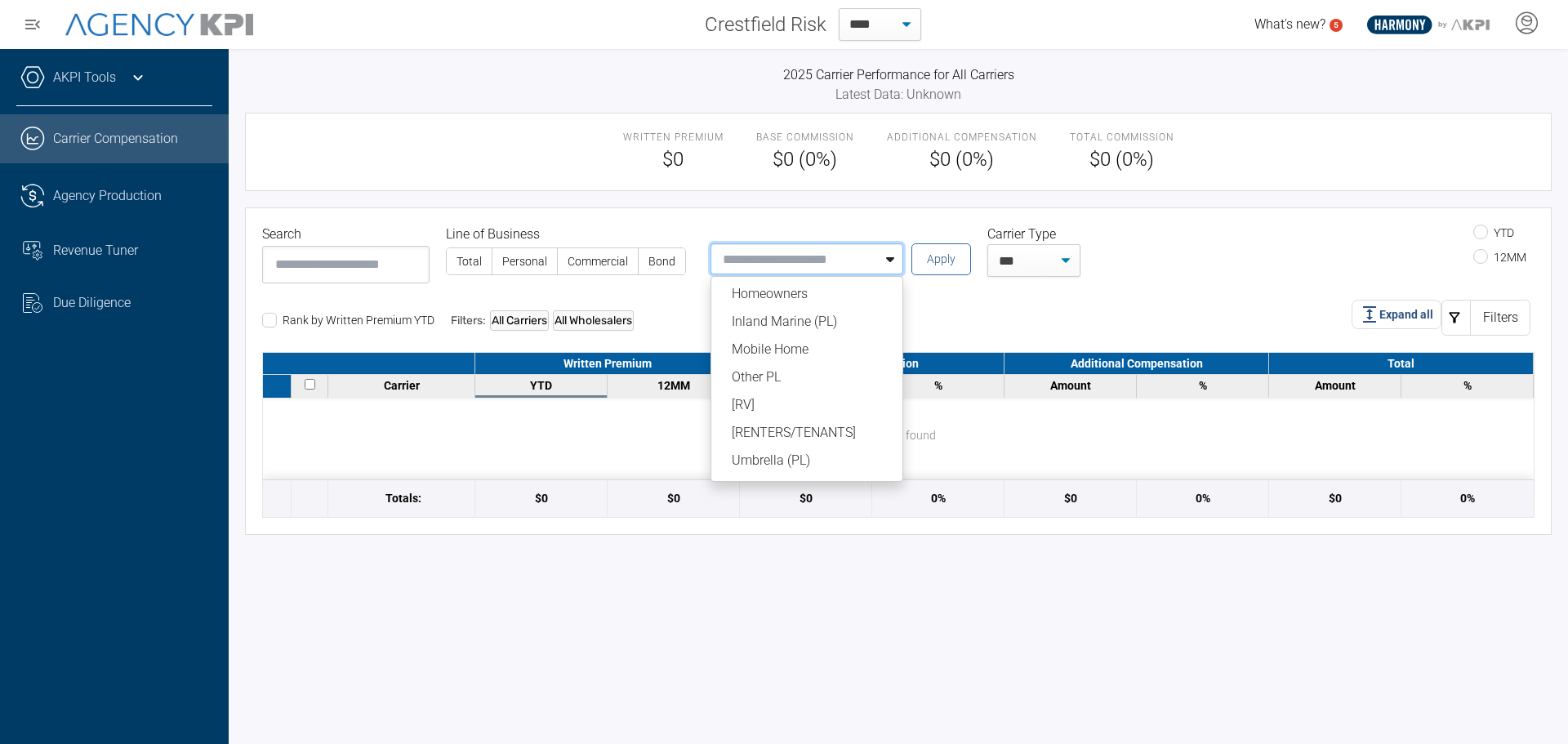 click on "Search Line of Business Total Personal Commercial Bond Agriculture (PL) Auto Boat Condo Dwelling Fire Flood (PL) Homeowners Inland Marine (PL) Mobile Home Other PL RV Renters/Tenants Umbrella (PL) Apply Carrier Type *** **** ******** YTD 12MM Rank by Written Premium YTD Filters: All Carriers All Wholesalers Expand all Filters Written Premium Base Commission Additional Compensation Total Carrier YTD 12MM Amount % Amount % Amount % Totals: $0 $0 $0 0% $0 0% $0 0% No rows found Loading..." at bounding box center (898, 371) 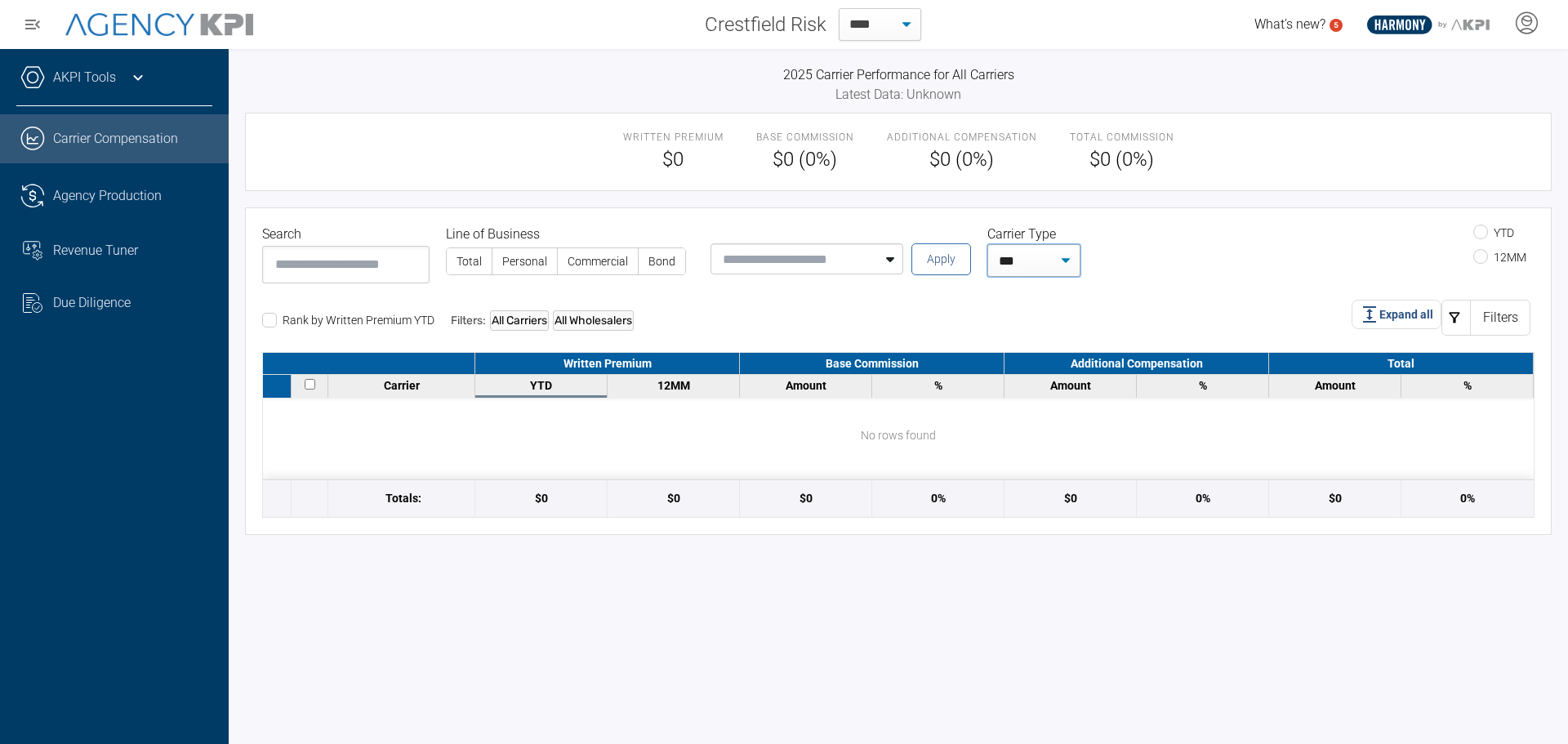 click on "*** **** ********" at bounding box center (1034, 261) 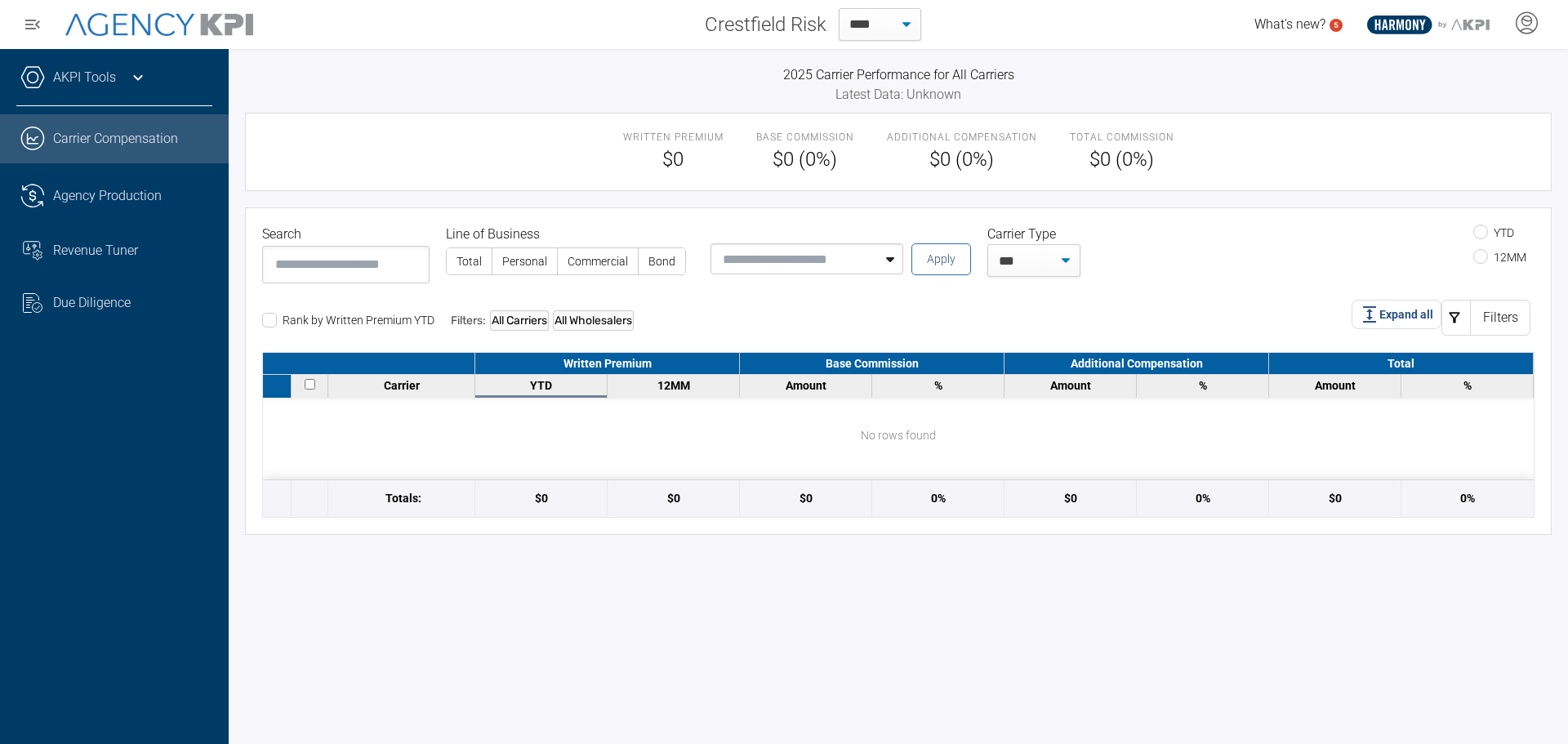click on "Rank by Written Premium YTD Filters: All Carriers All Wholesalers Expand all Filters" at bounding box center [898, 318] 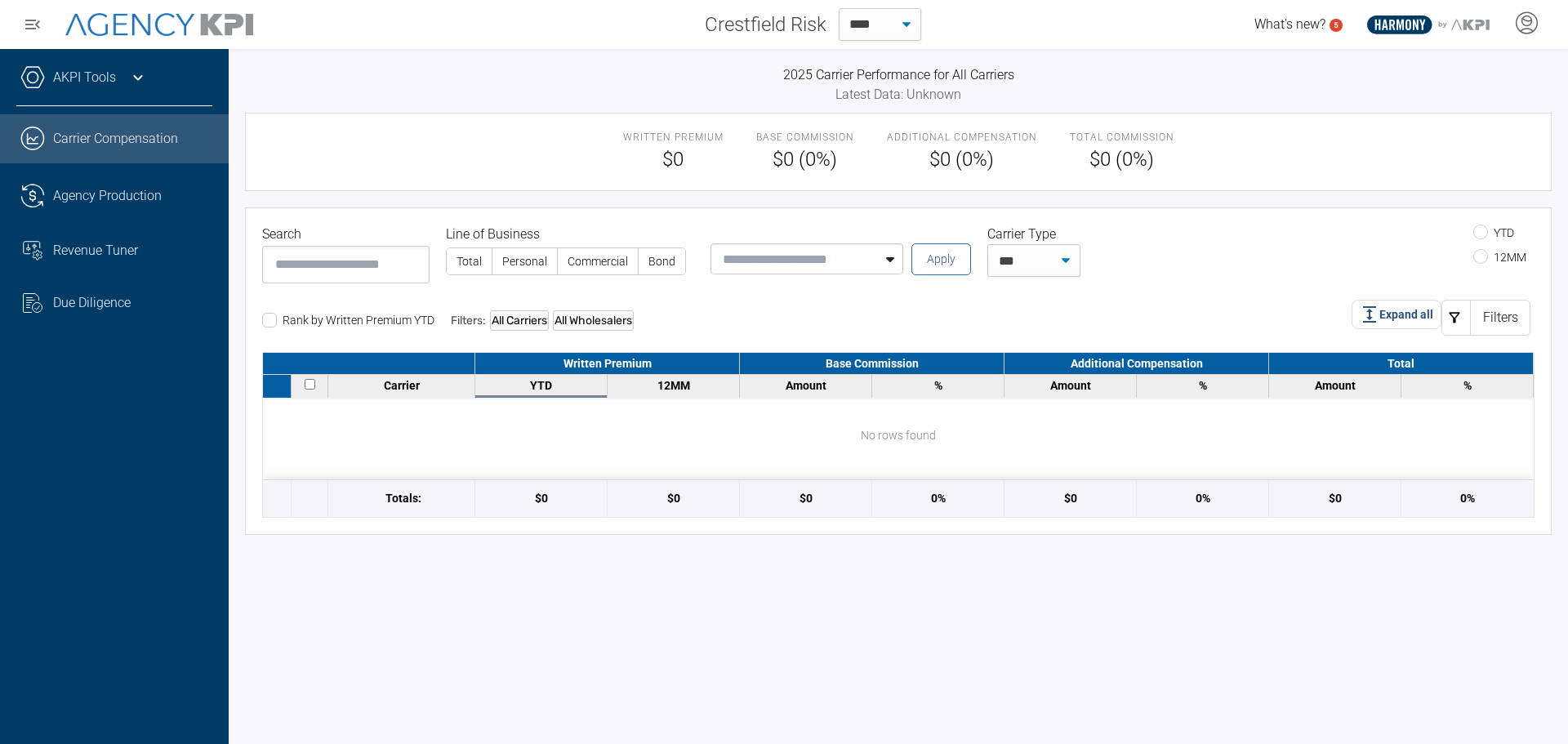 click at bounding box center (794, 259) 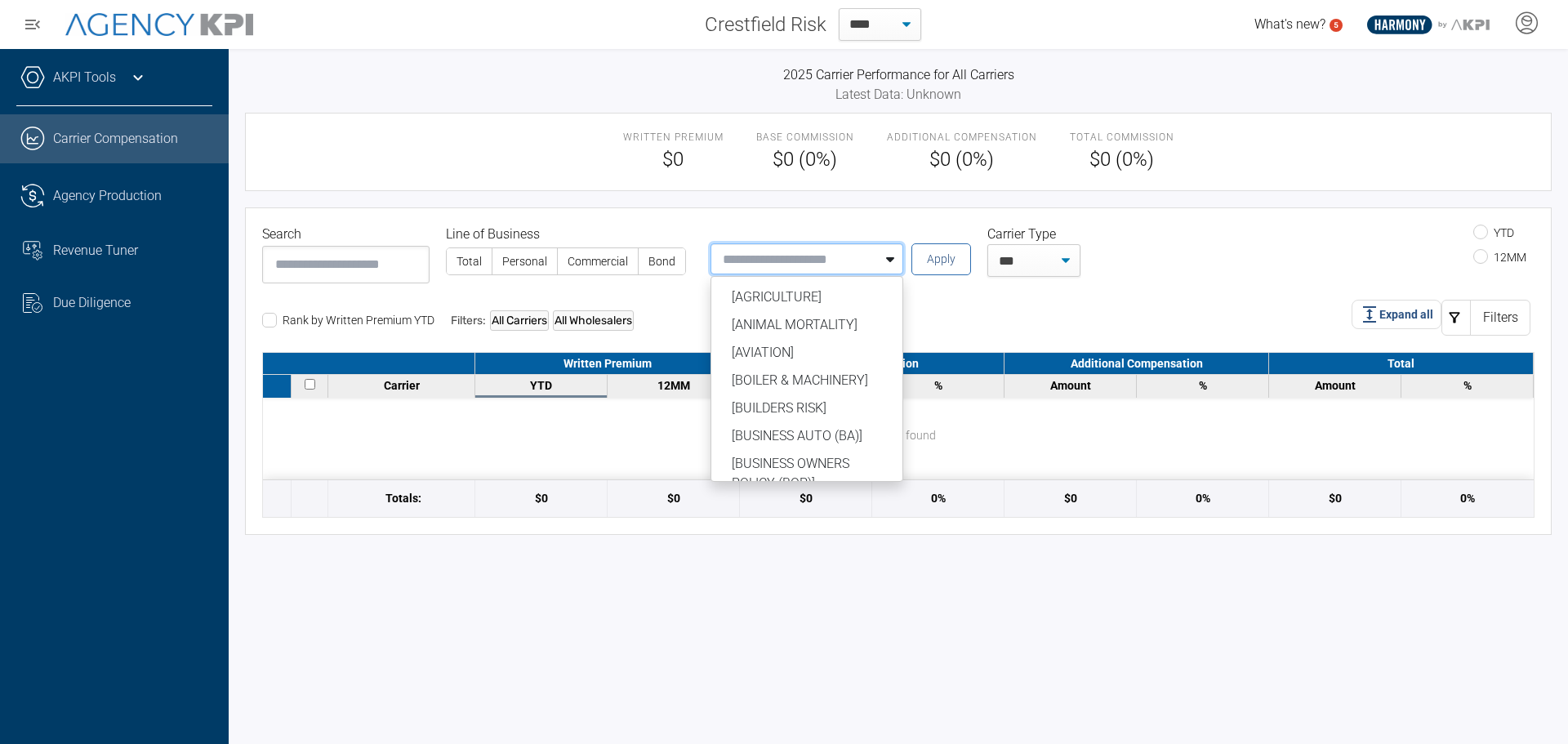 click on "Rank by Written Premium YTD Filters: All Carriers All Wholesalers Expand all Filters" at bounding box center [898, 318] 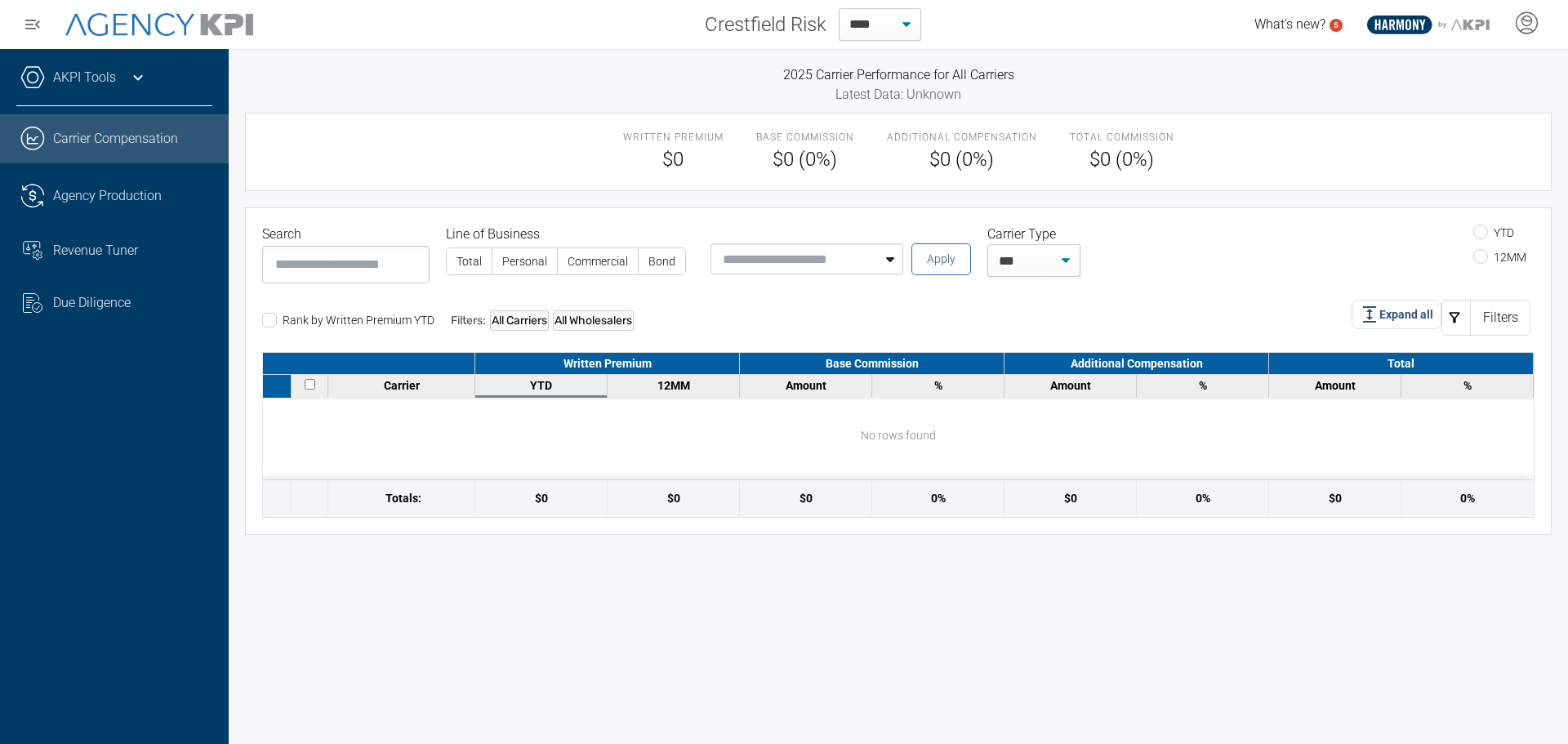 drag, startPoint x: 686, startPoint y: 261, endPoint x: 815, endPoint y: 260, distance: 129.00388 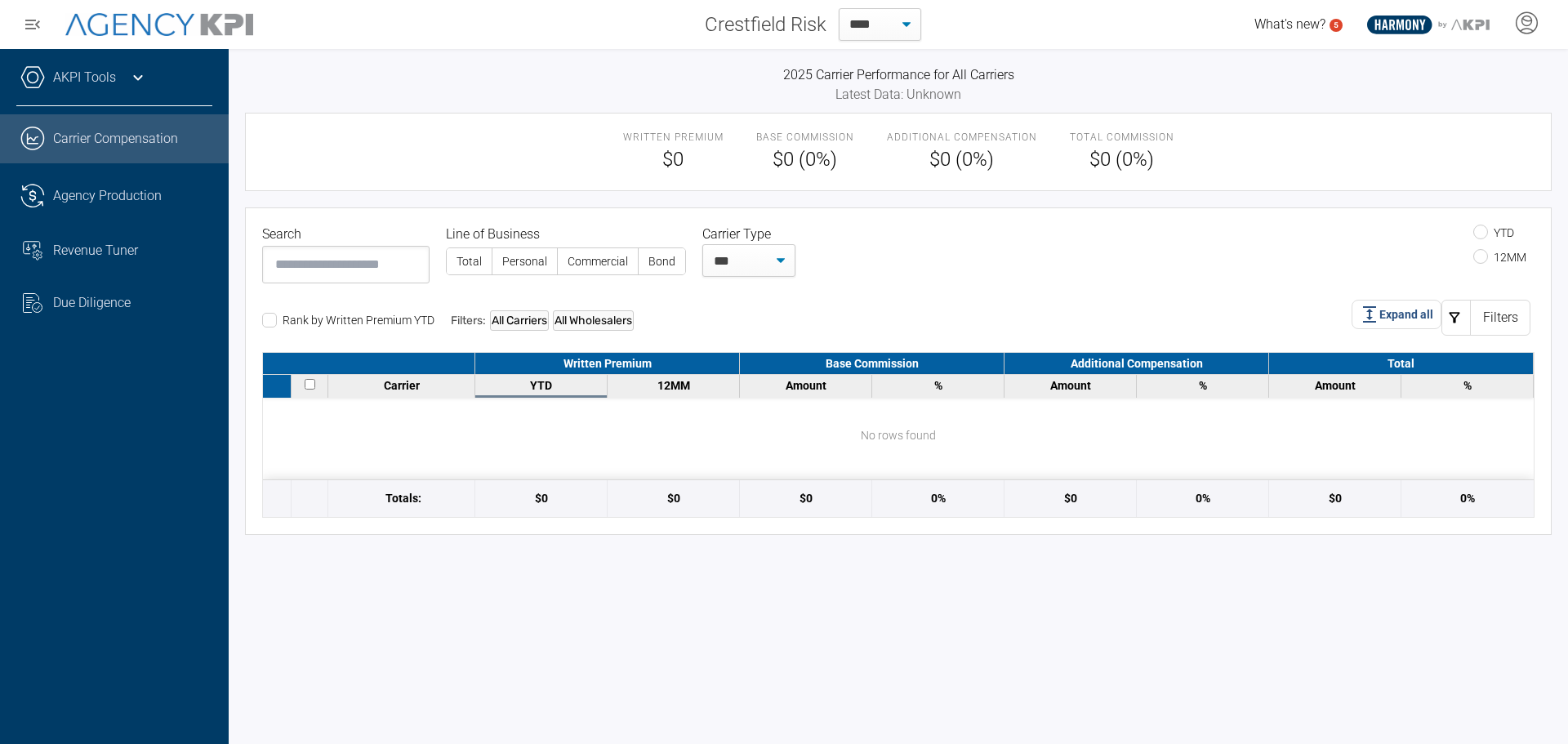 click on "YTD 12MM" at bounding box center [1173, 249] 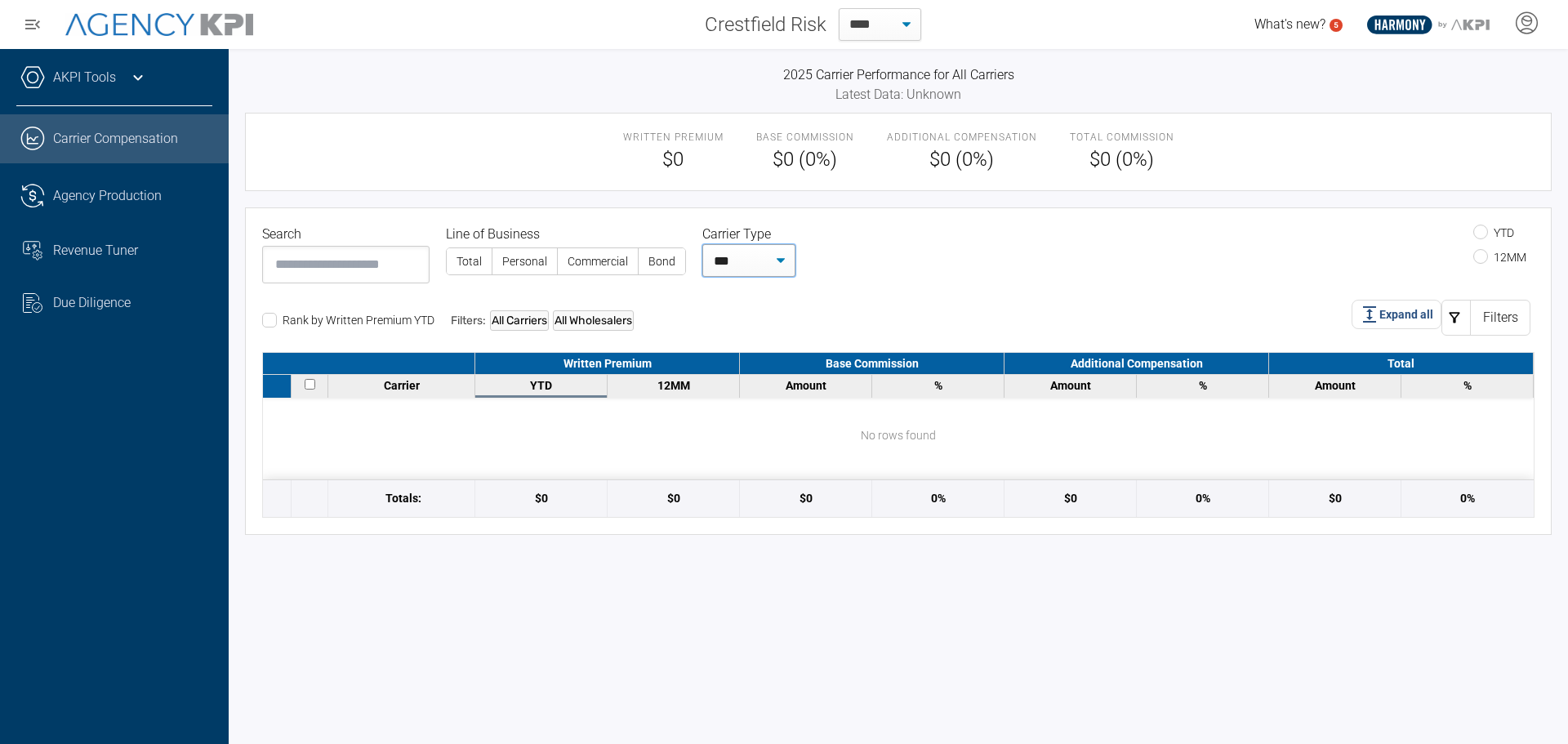 click on "*** **** ********" at bounding box center [749, 261] 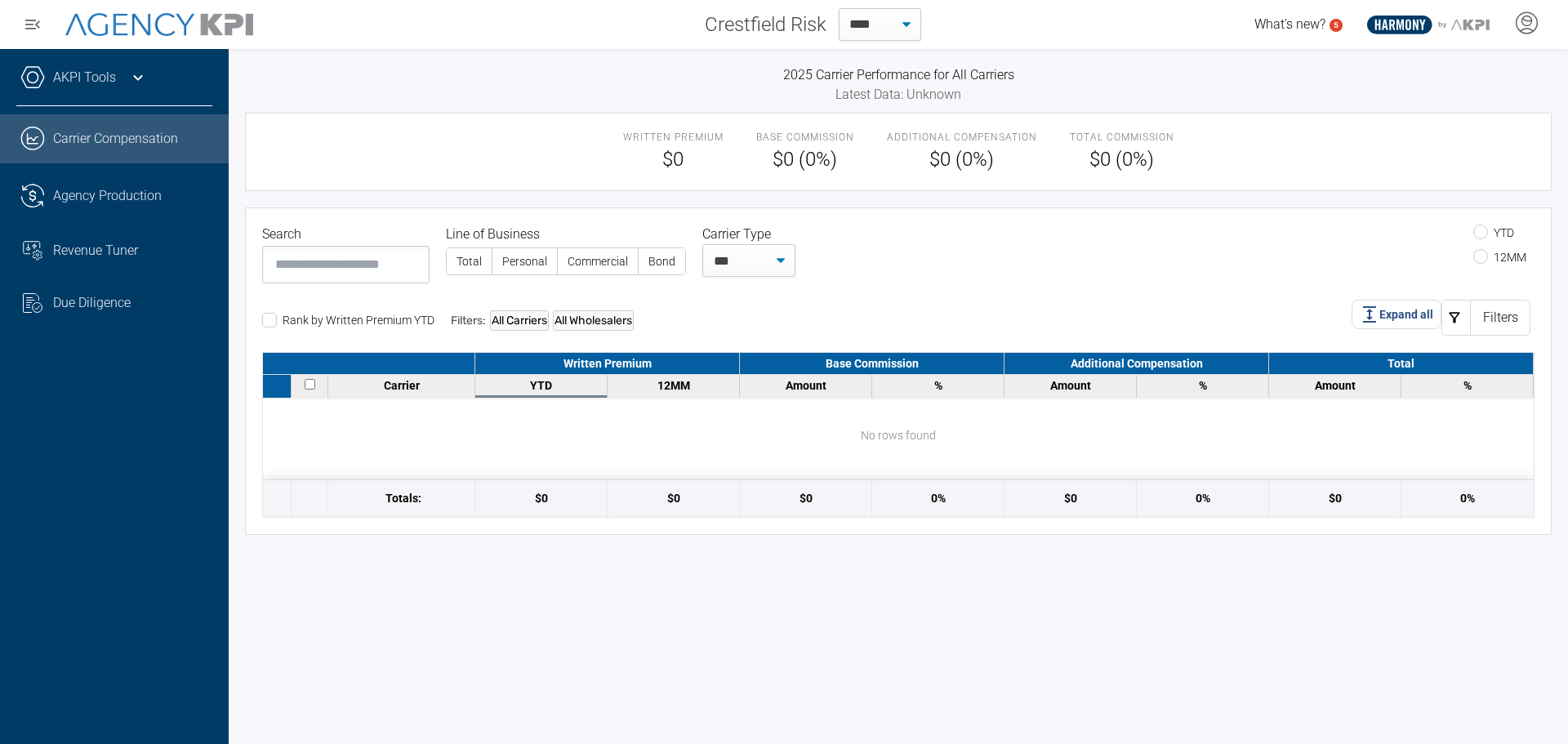 drag, startPoint x: 614, startPoint y: 261, endPoint x: 637, endPoint y: 257, distance: 23.345235 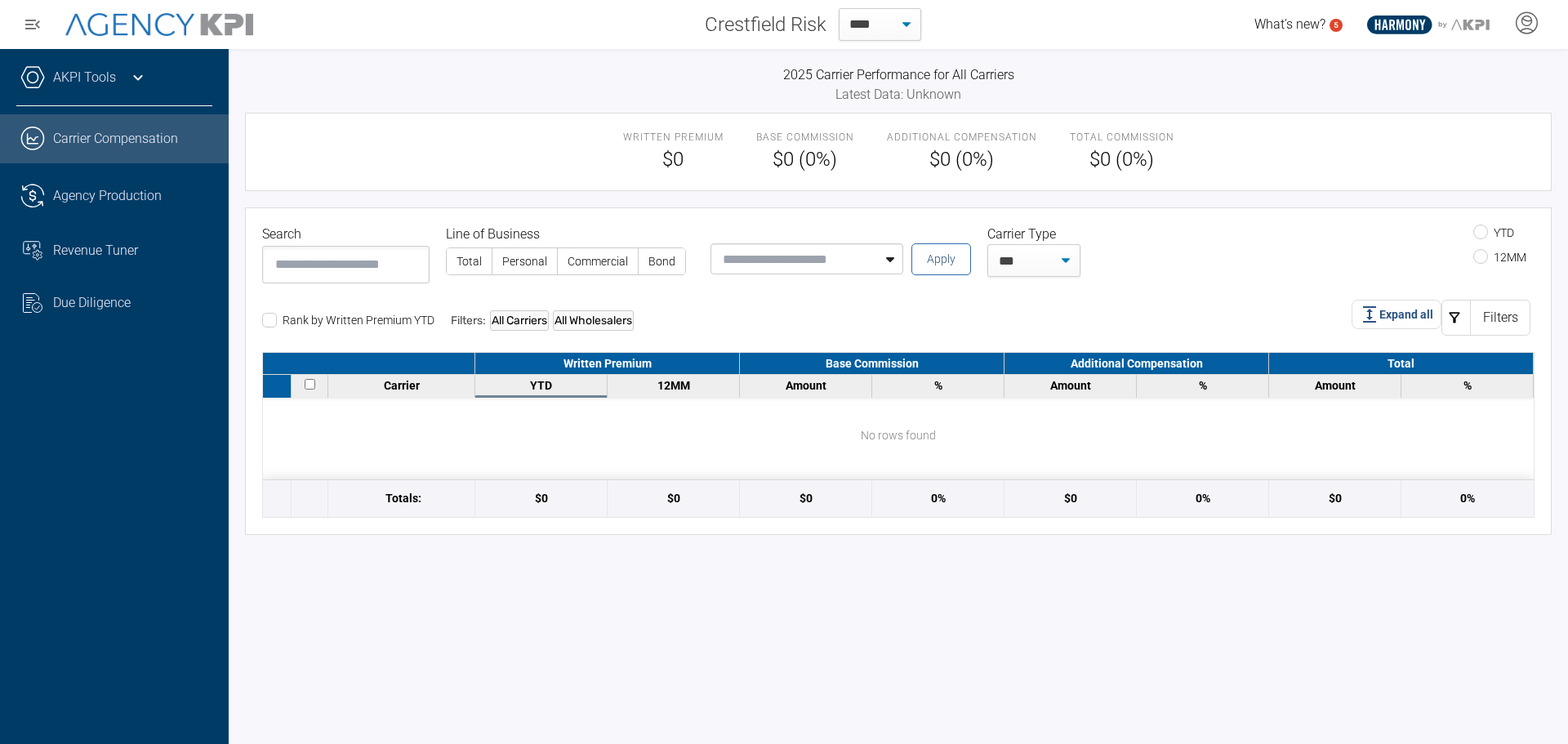 click at bounding box center [794, 259] 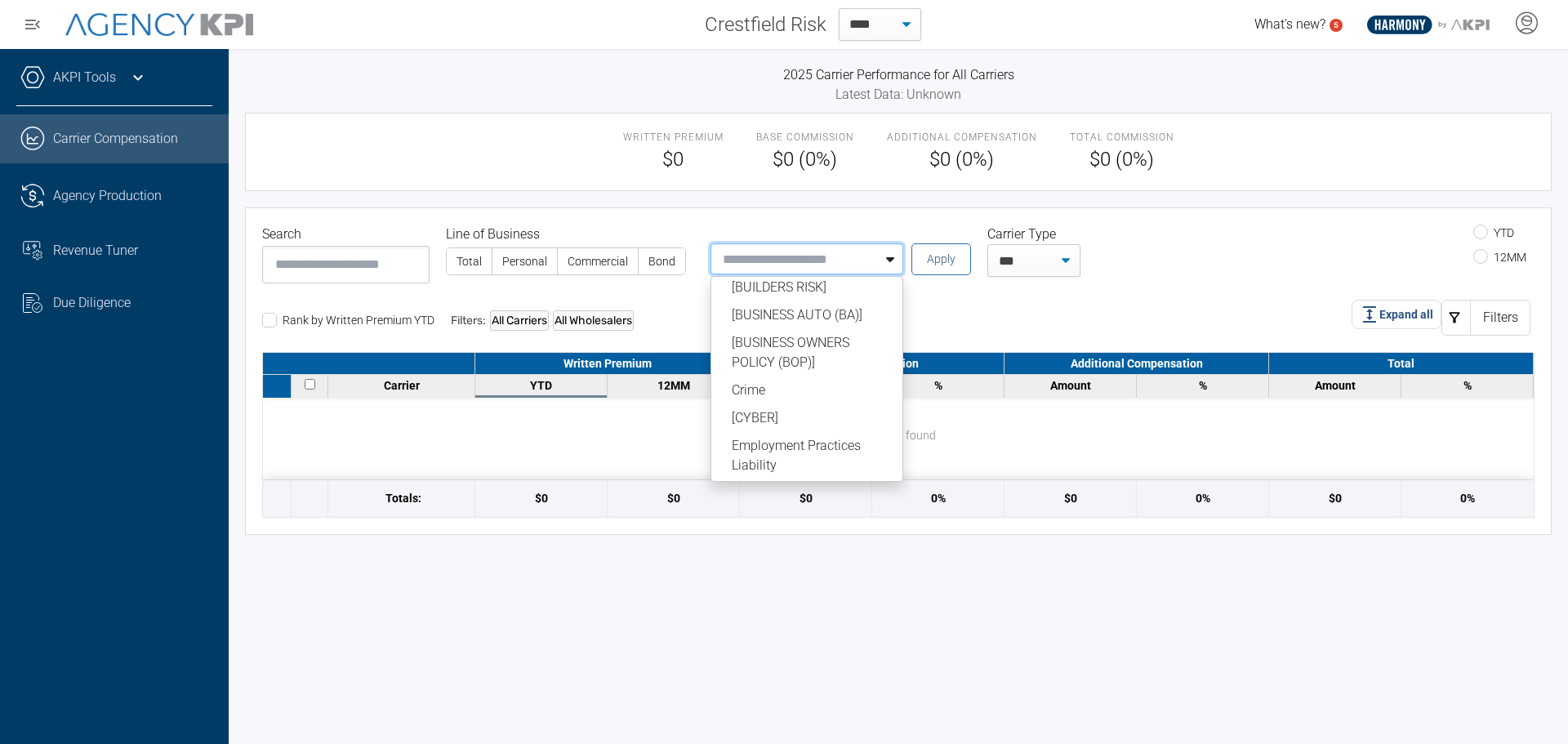 scroll, scrollTop: 0, scrollLeft: 0, axis: both 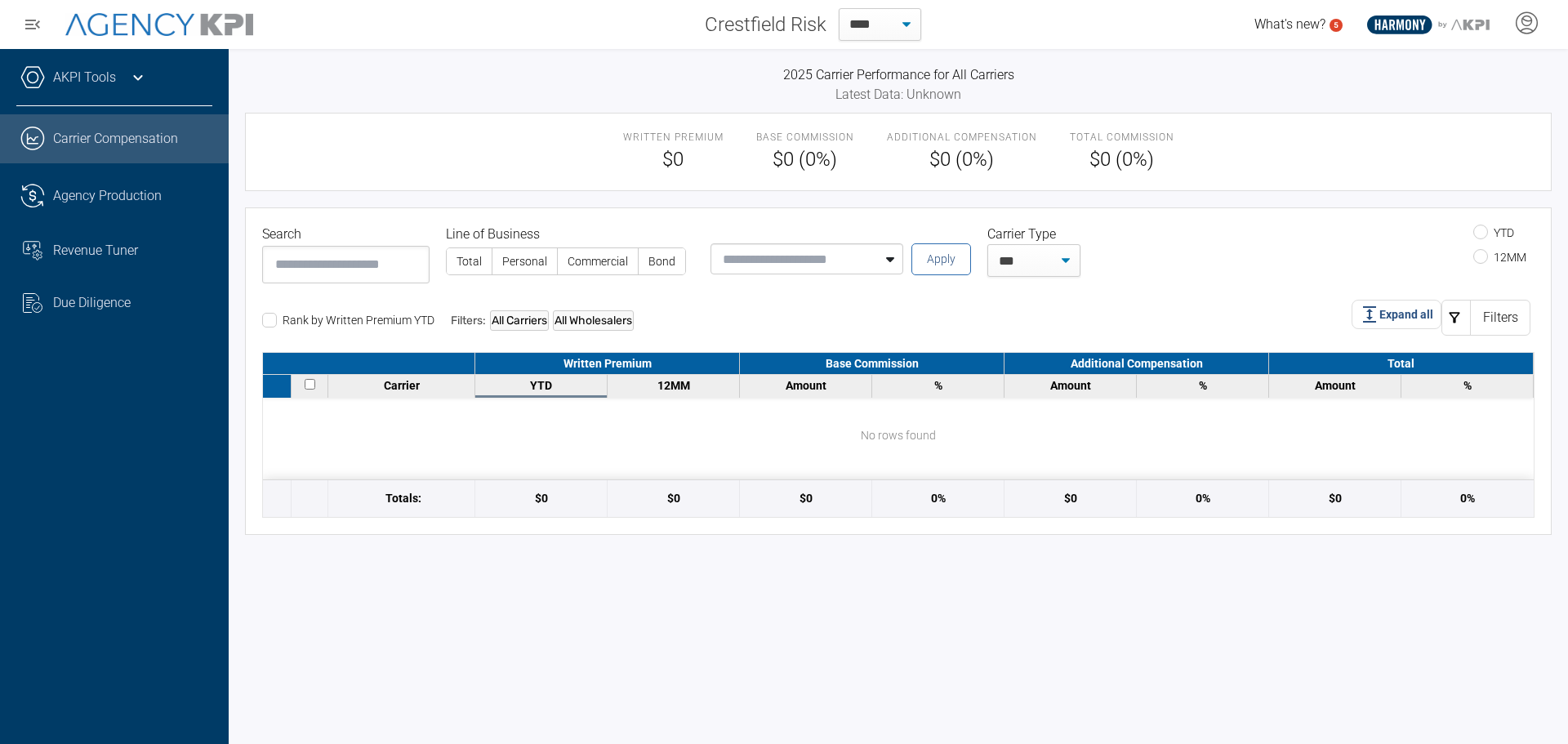 click on "Rank by Written Premium YTD Filters: All Carriers All Wholesalers Expand all Filters" at bounding box center [898, 318] 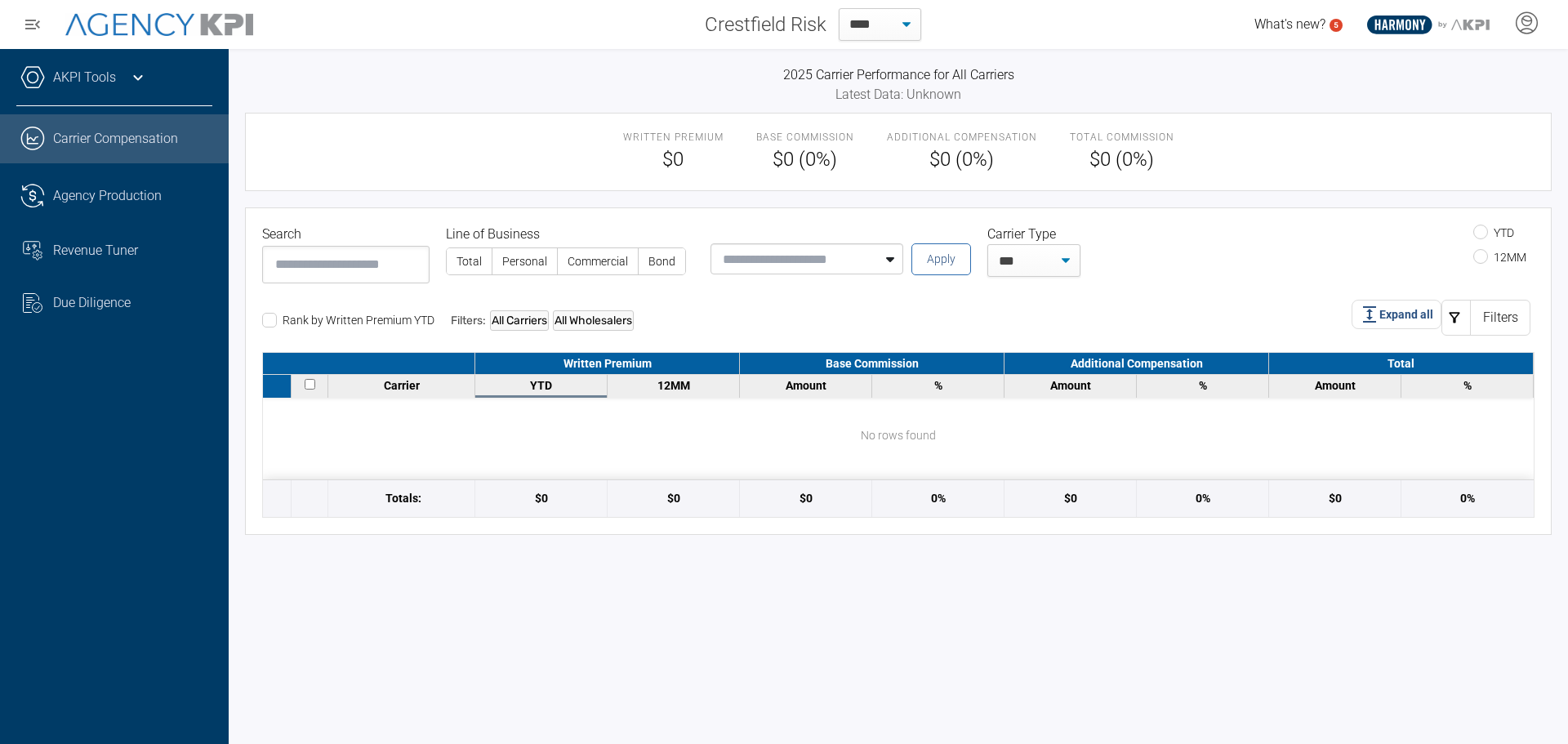 click at bounding box center [794, 259] 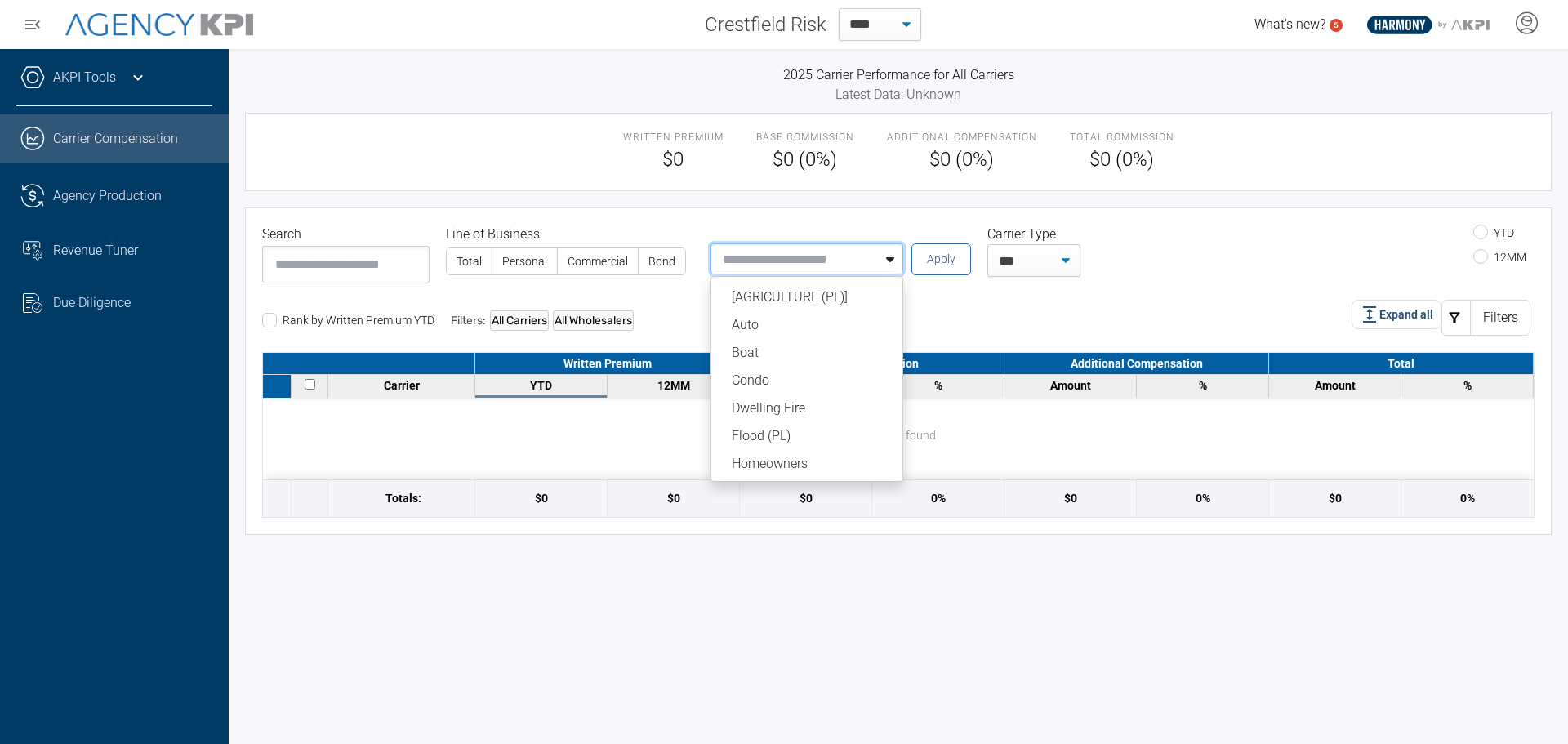 click on "Rank by Written Premium YTD Filters: All Carriers All Wholesalers Expand all Filters" at bounding box center [898, 318] 